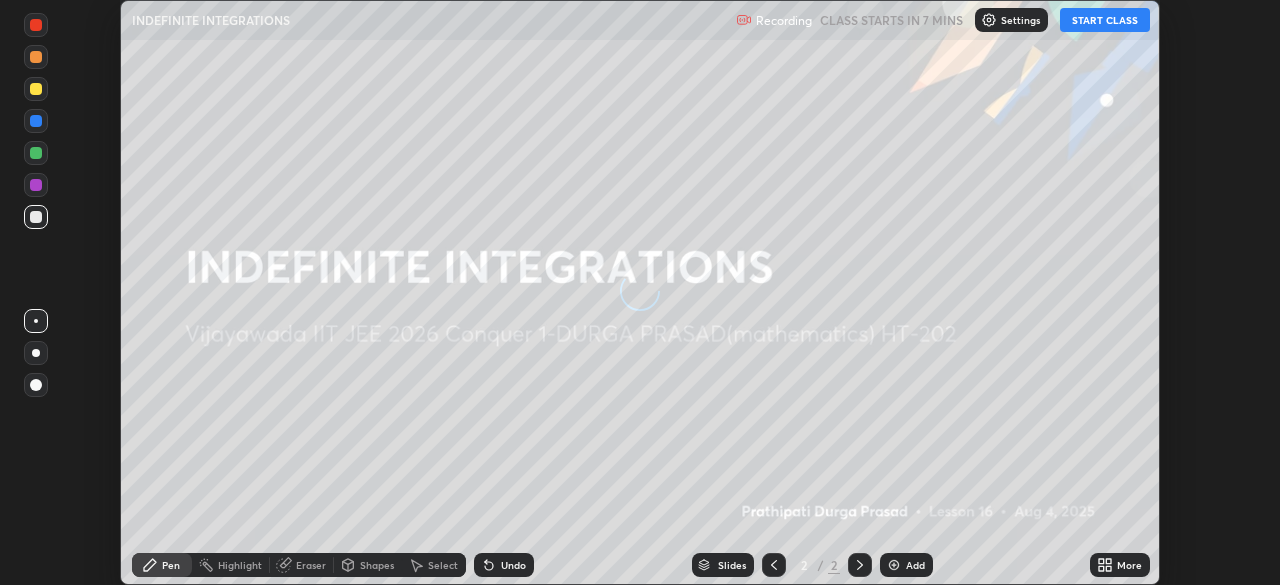 scroll, scrollTop: 0, scrollLeft: 0, axis: both 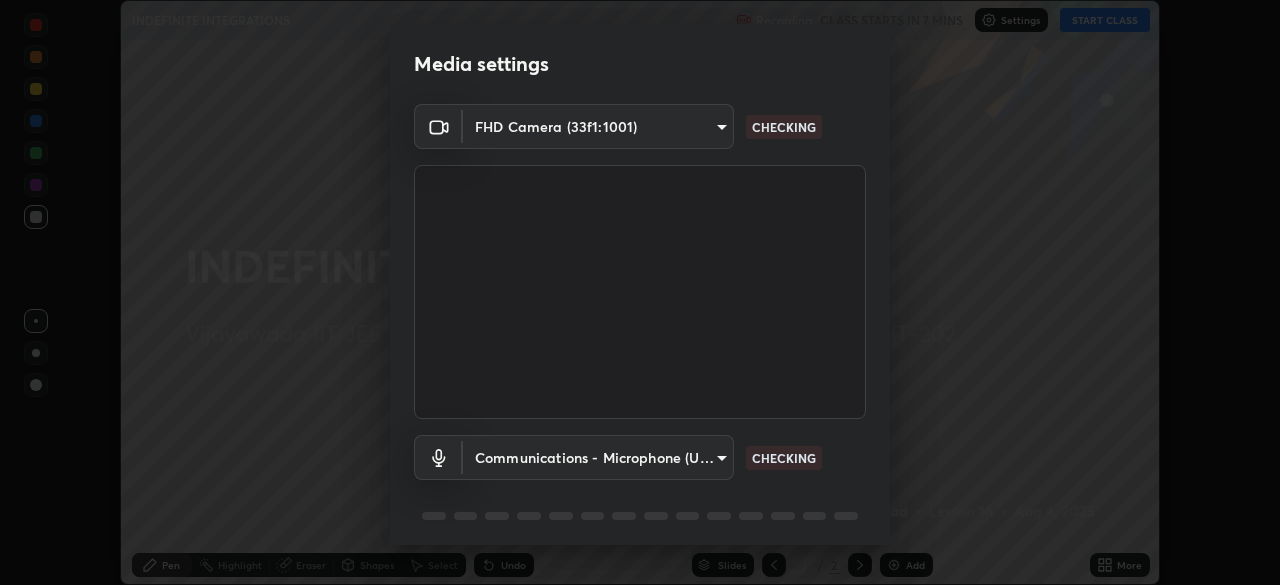 type on "[HASH]" 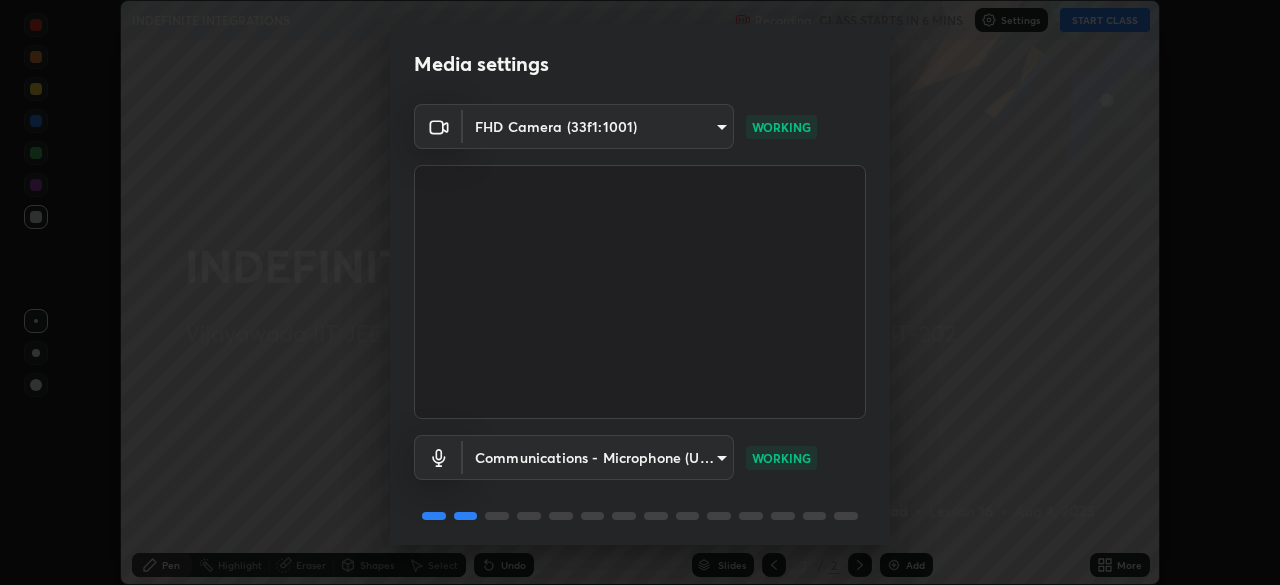 scroll, scrollTop: 71, scrollLeft: 0, axis: vertical 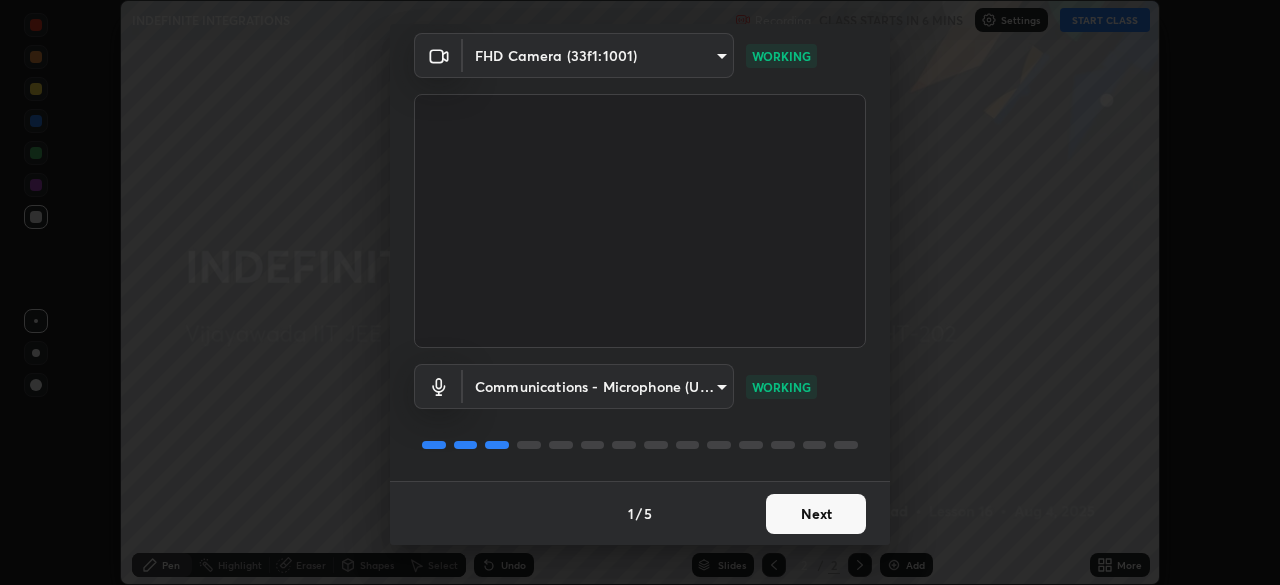 click on "Next" at bounding box center [816, 514] 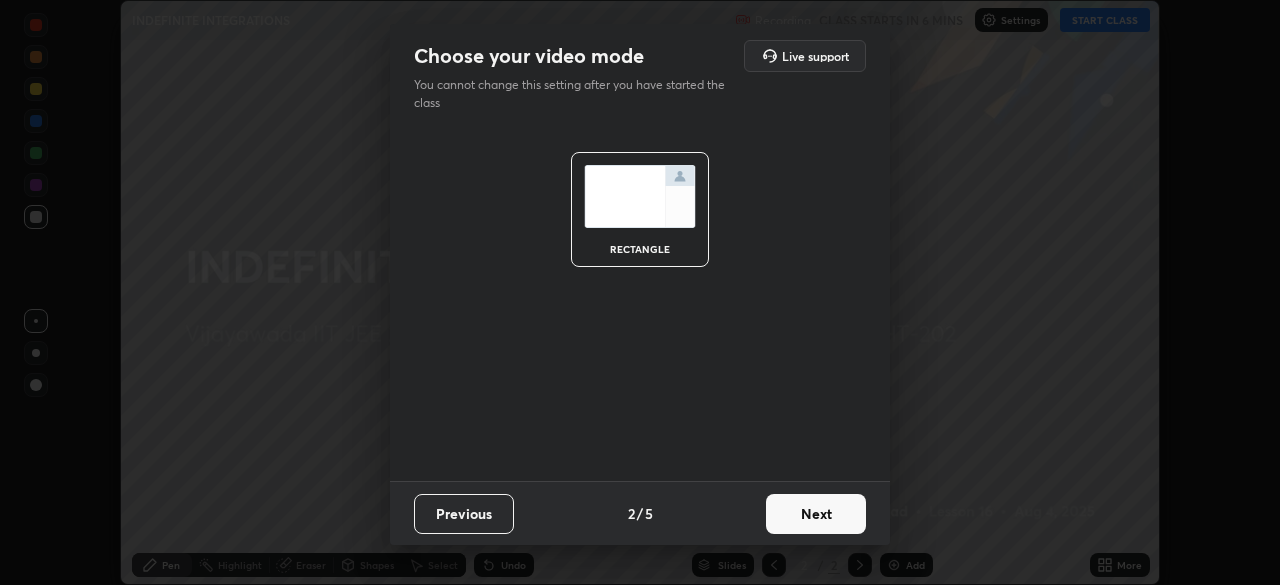 scroll, scrollTop: 0, scrollLeft: 0, axis: both 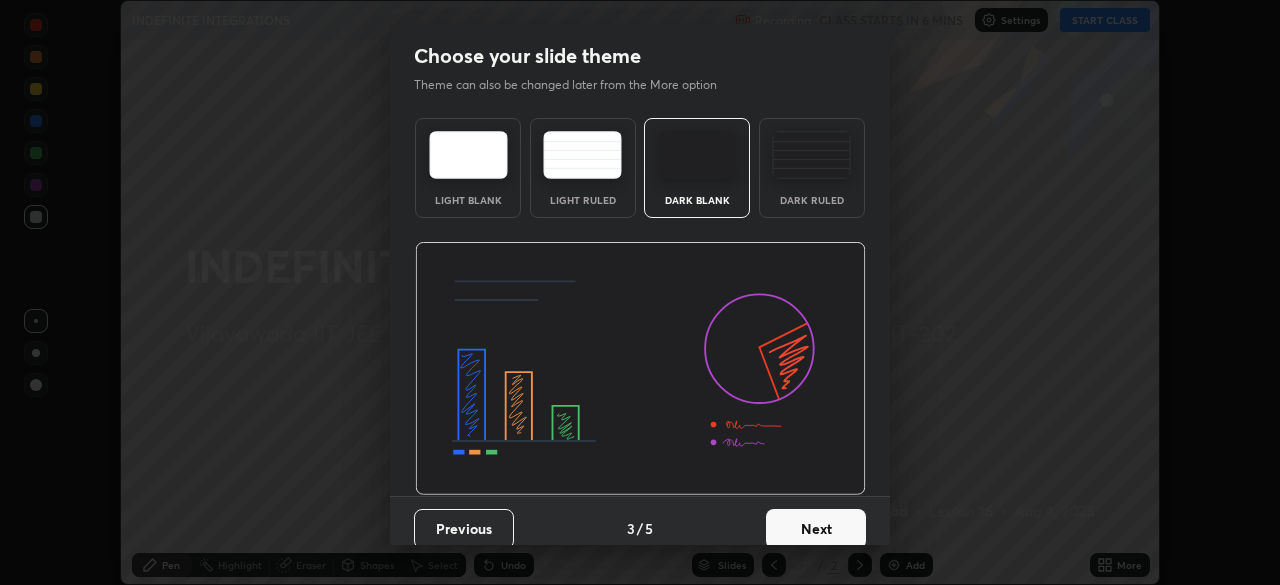 click on "Next" at bounding box center [816, 529] 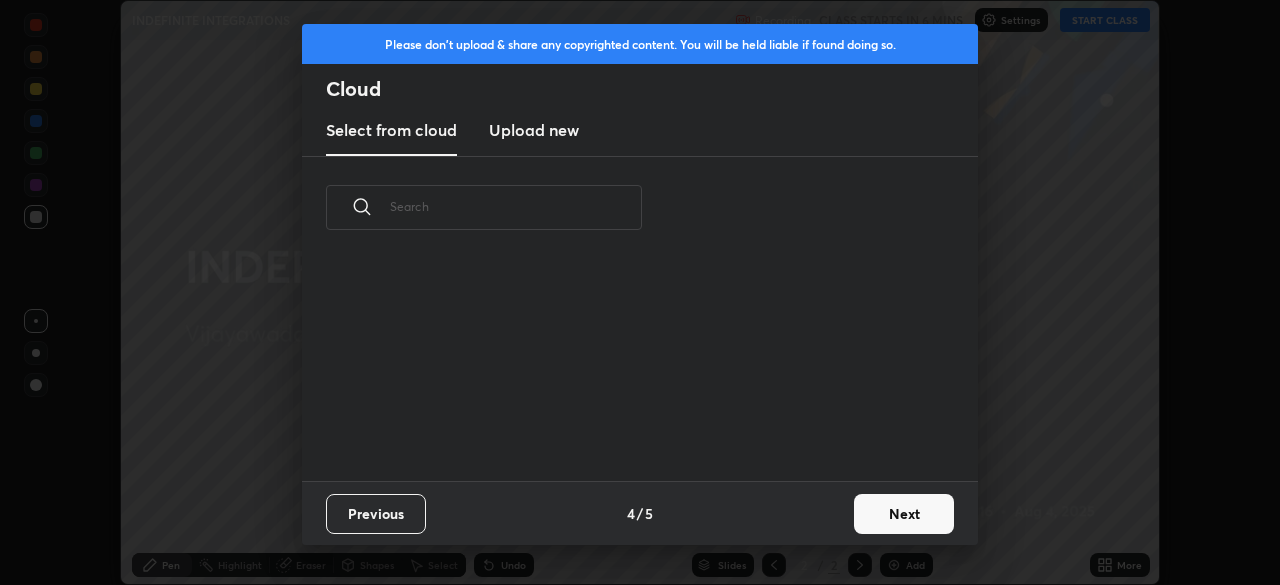 scroll, scrollTop: 7, scrollLeft: 11, axis: both 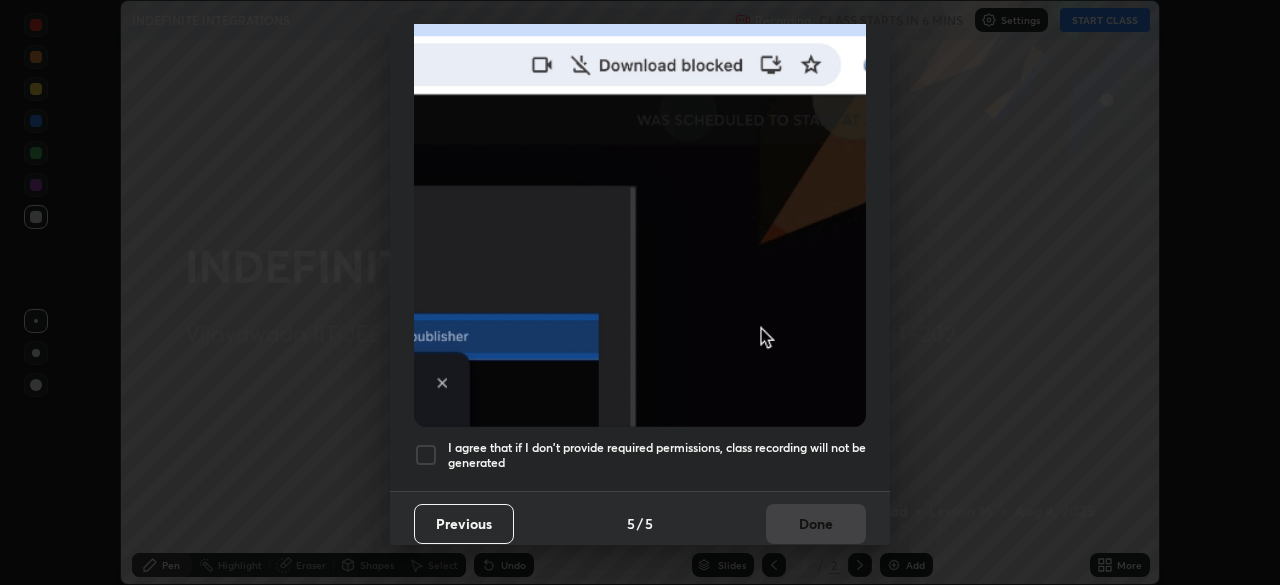 click at bounding box center [426, 455] 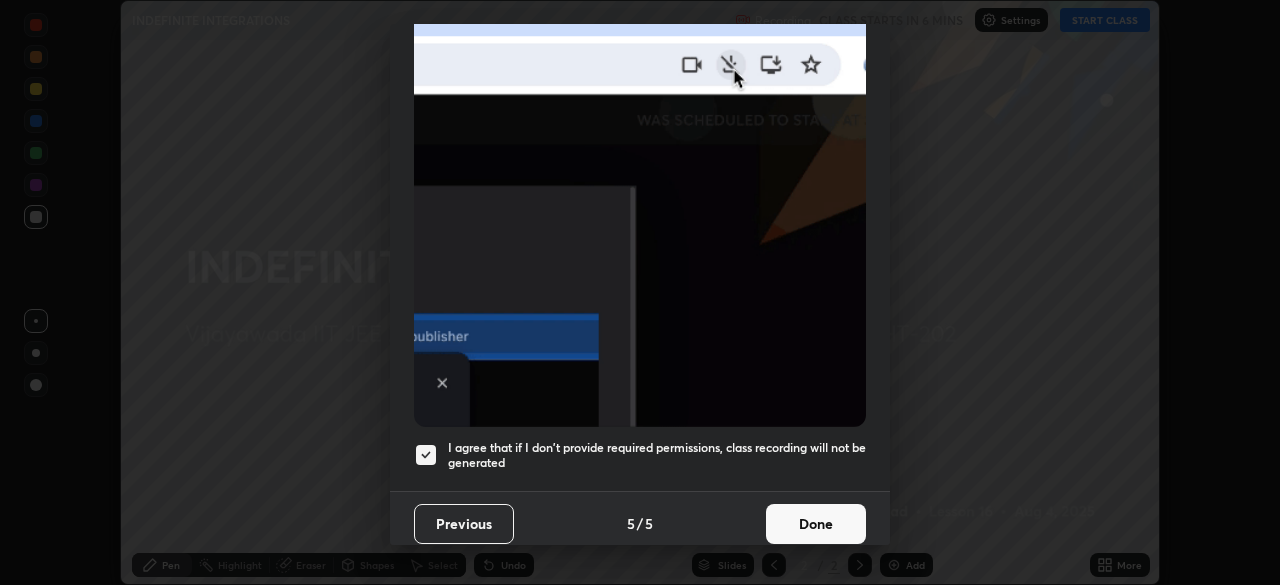 click on "Done" at bounding box center (816, 524) 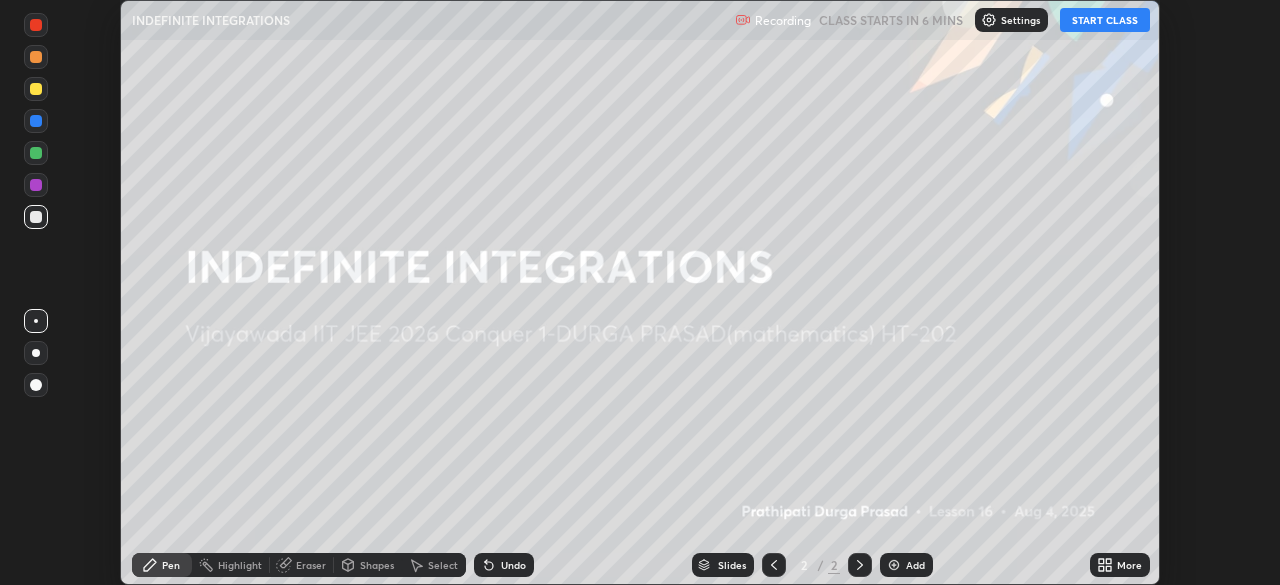 click on "START CLASS" at bounding box center [1105, 20] 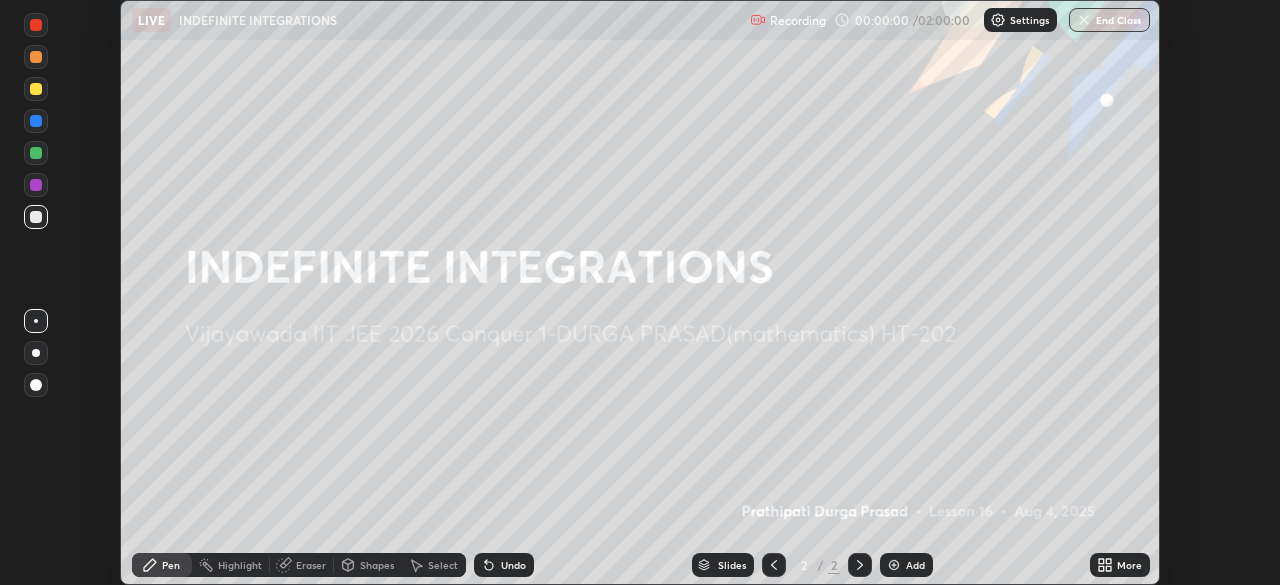 click on "Add" at bounding box center [915, 565] 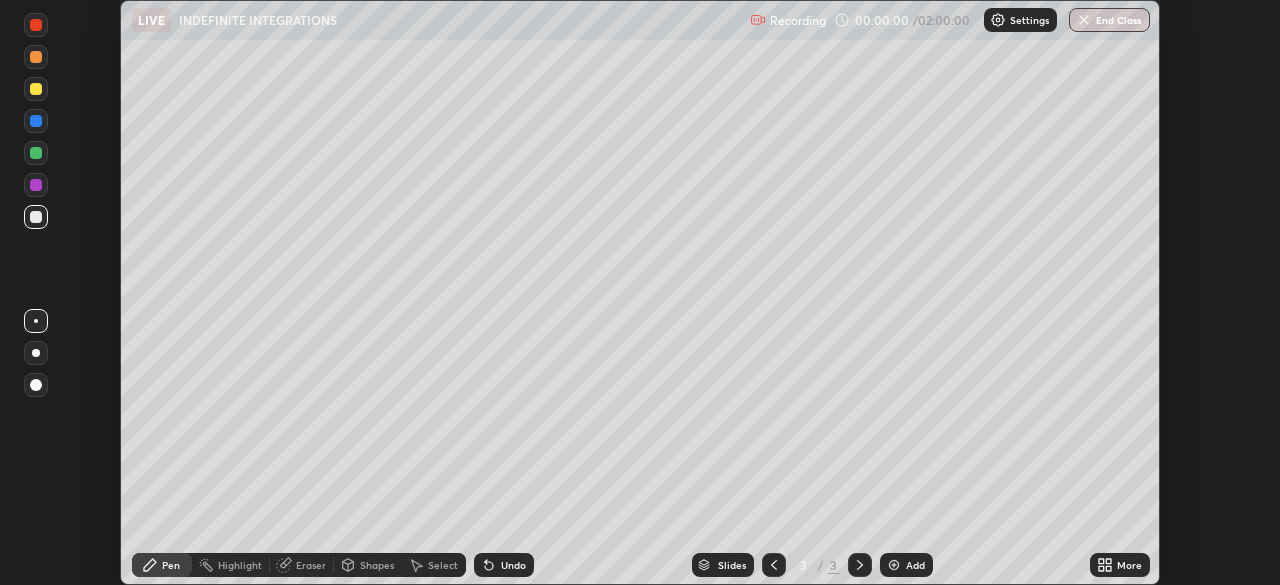 click 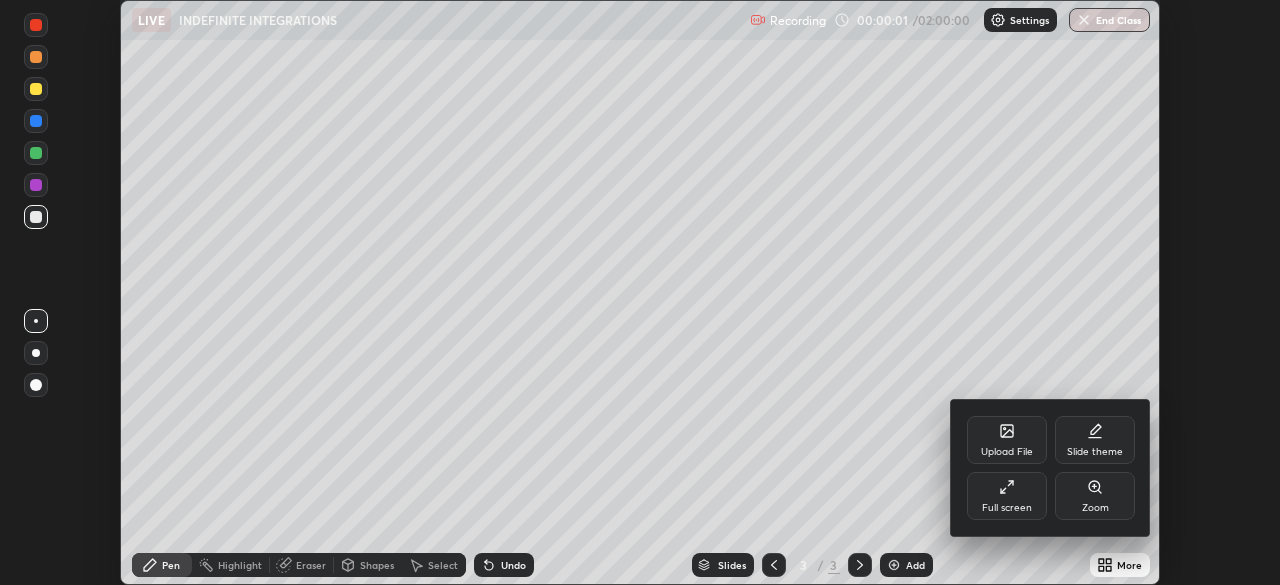 click on "Full screen" at bounding box center (1007, 496) 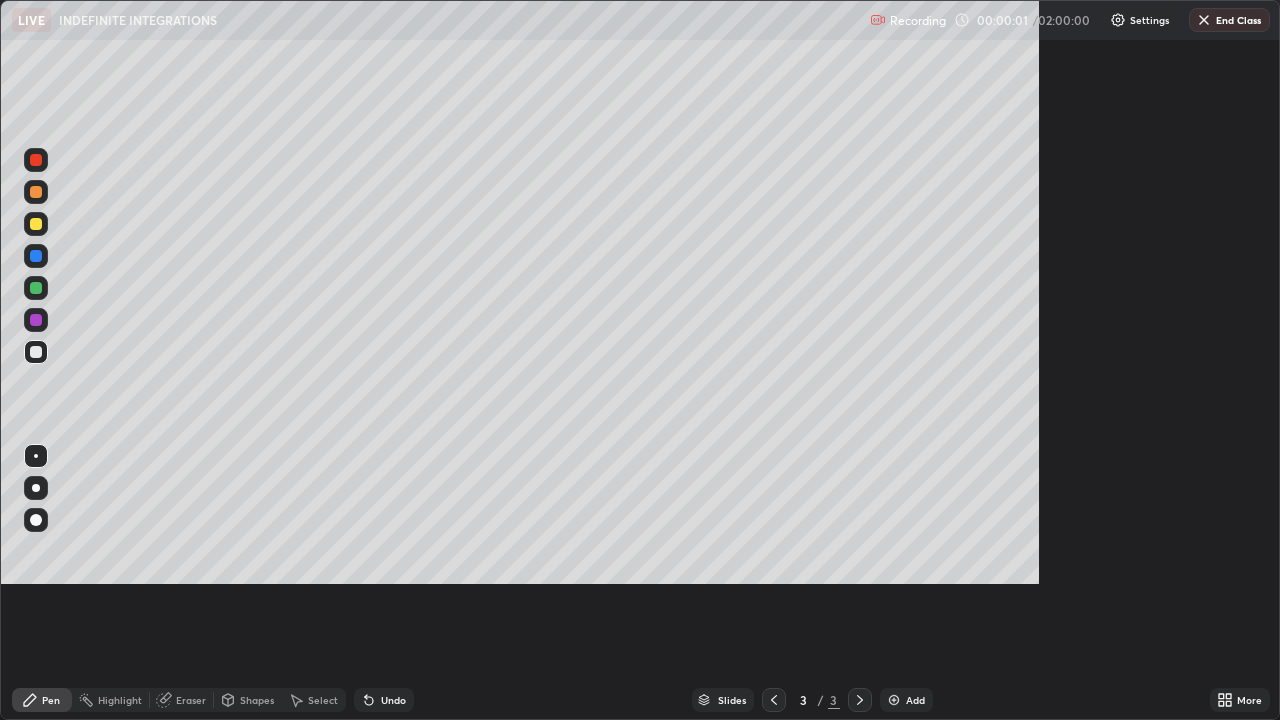 scroll, scrollTop: 99280, scrollLeft: 98720, axis: both 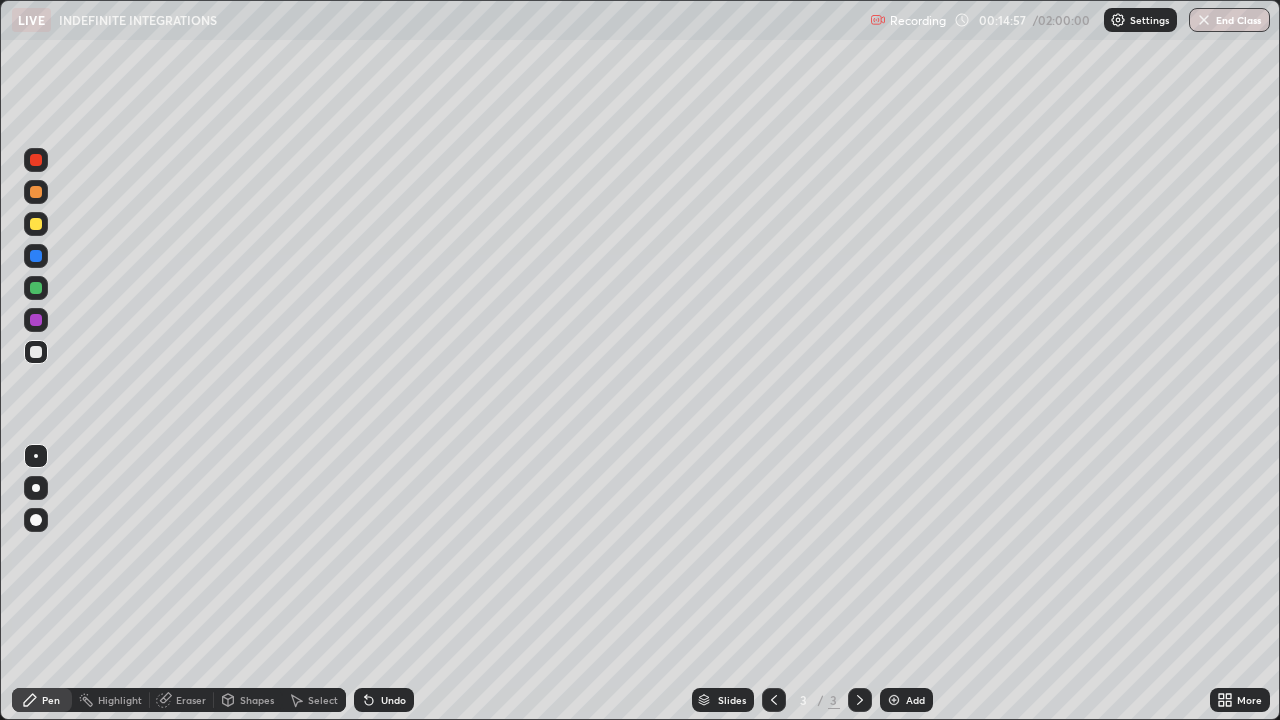 click at bounding box center (36, 224) 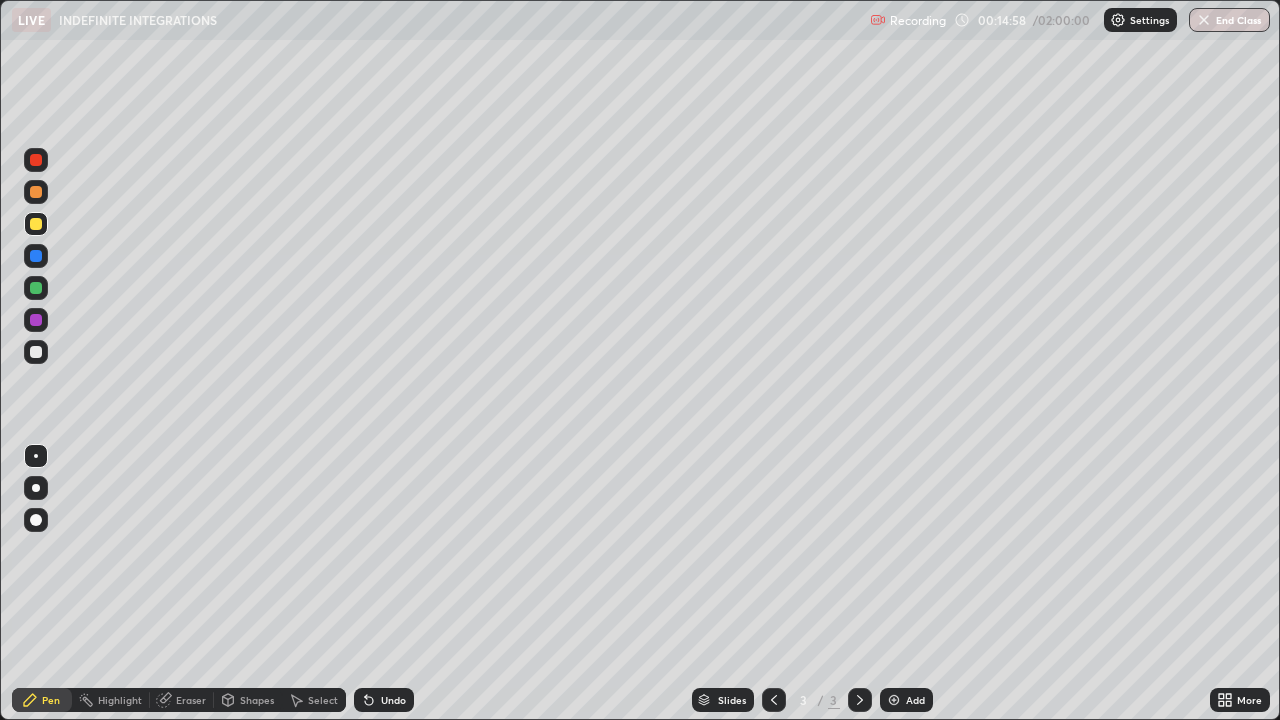 click on "Eraser" at bounding box center [191, 700] 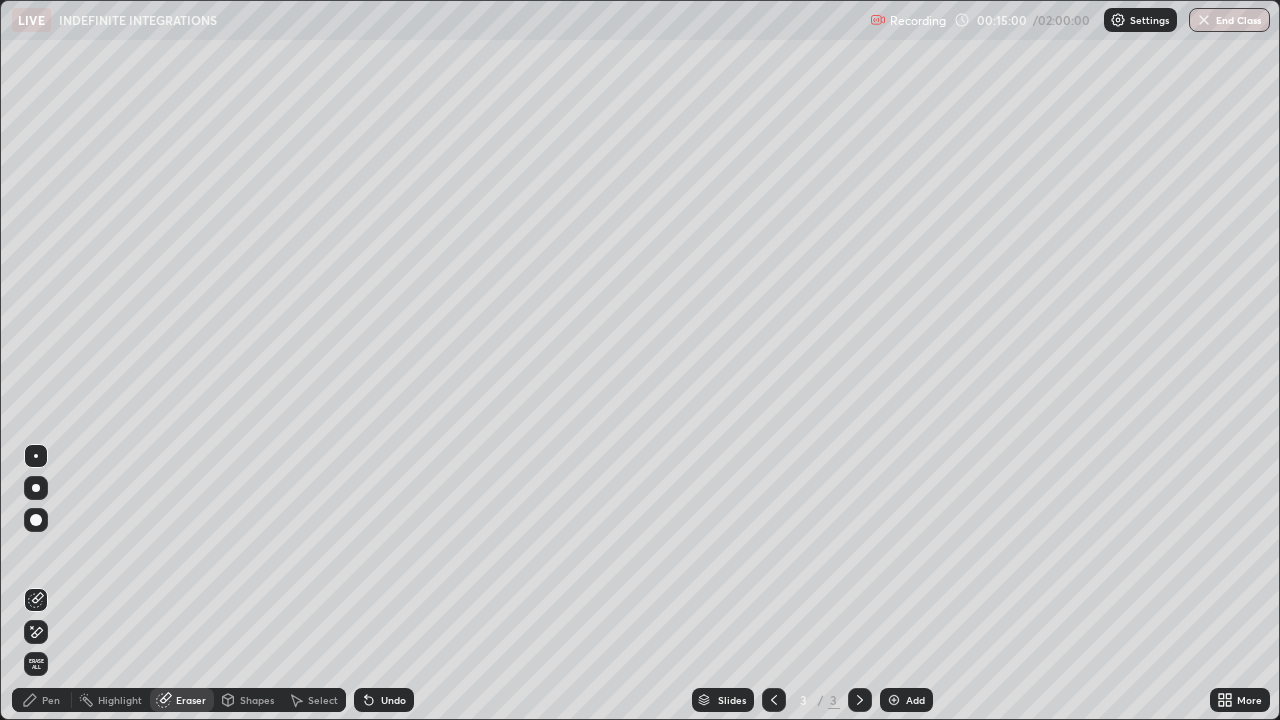 click on "Pen" at bounding box center (51, 700) 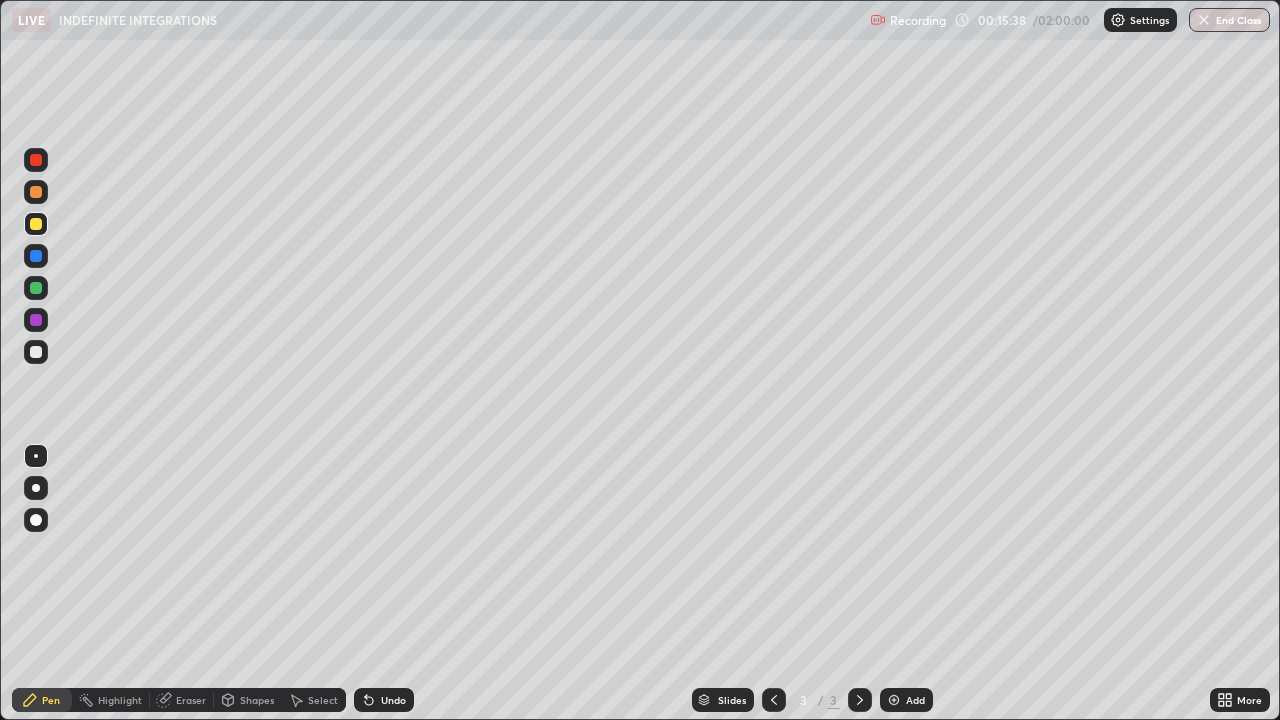 click on "Eraser" at bounding box center (191, 700) 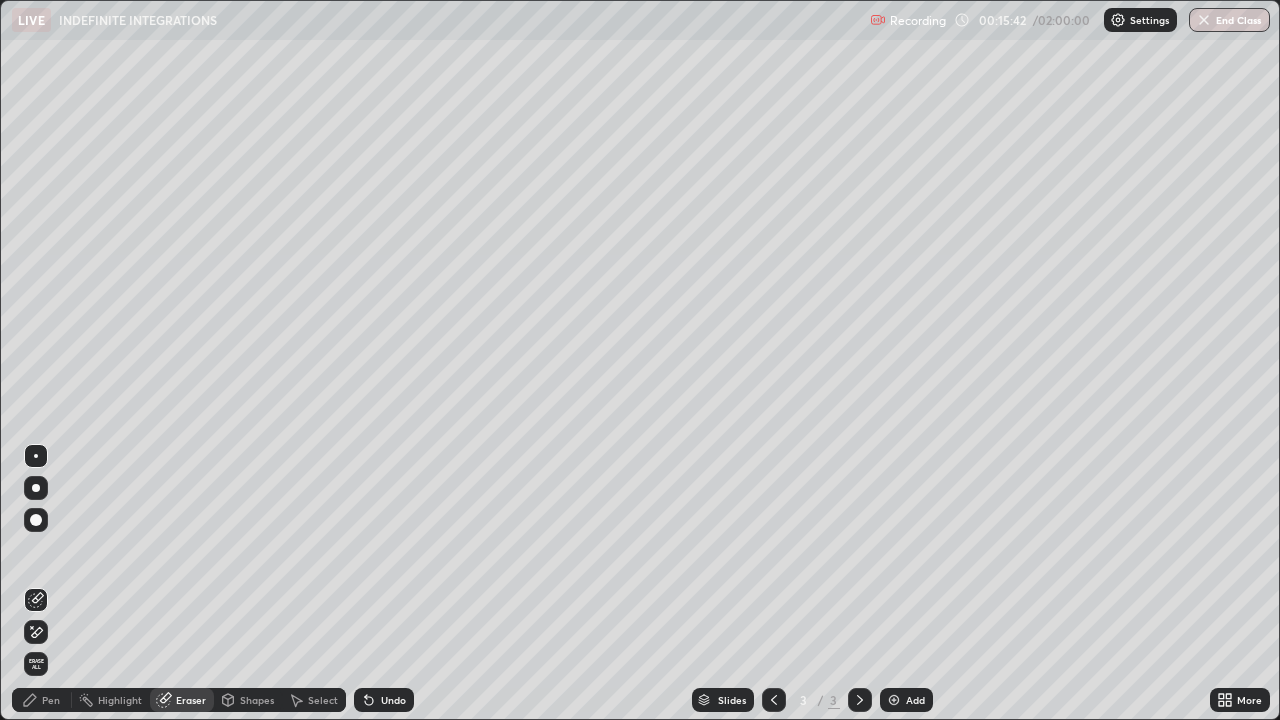 click on "Pen" at bounding box center [51, 700] 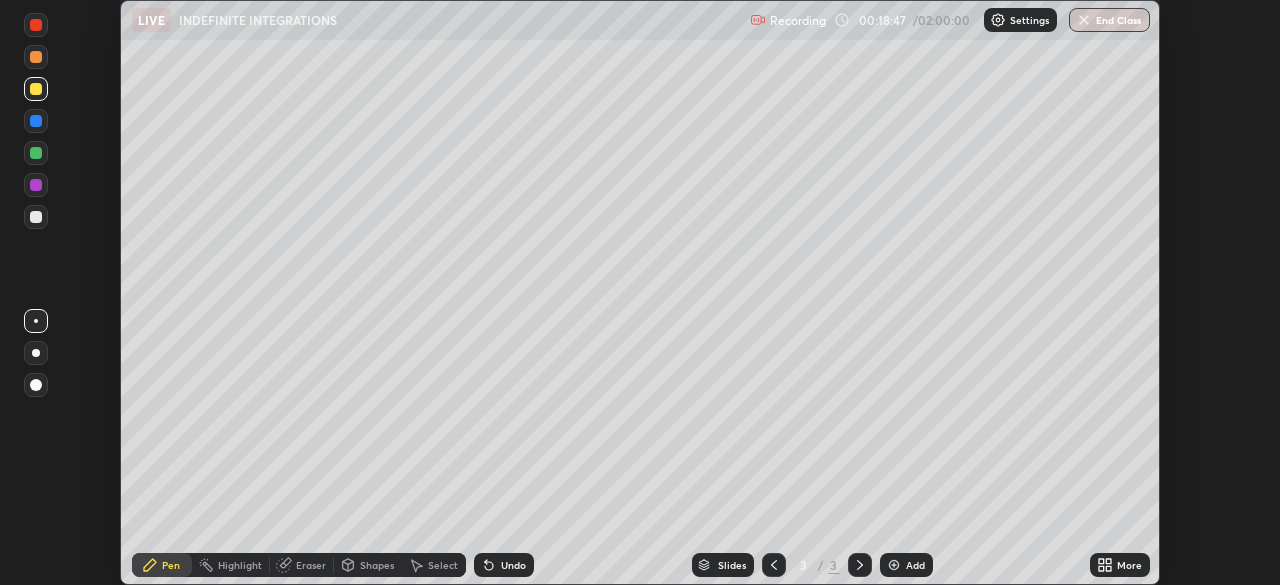 scroll, scrollTop: 585, scrollLeft: 1280, axis: both 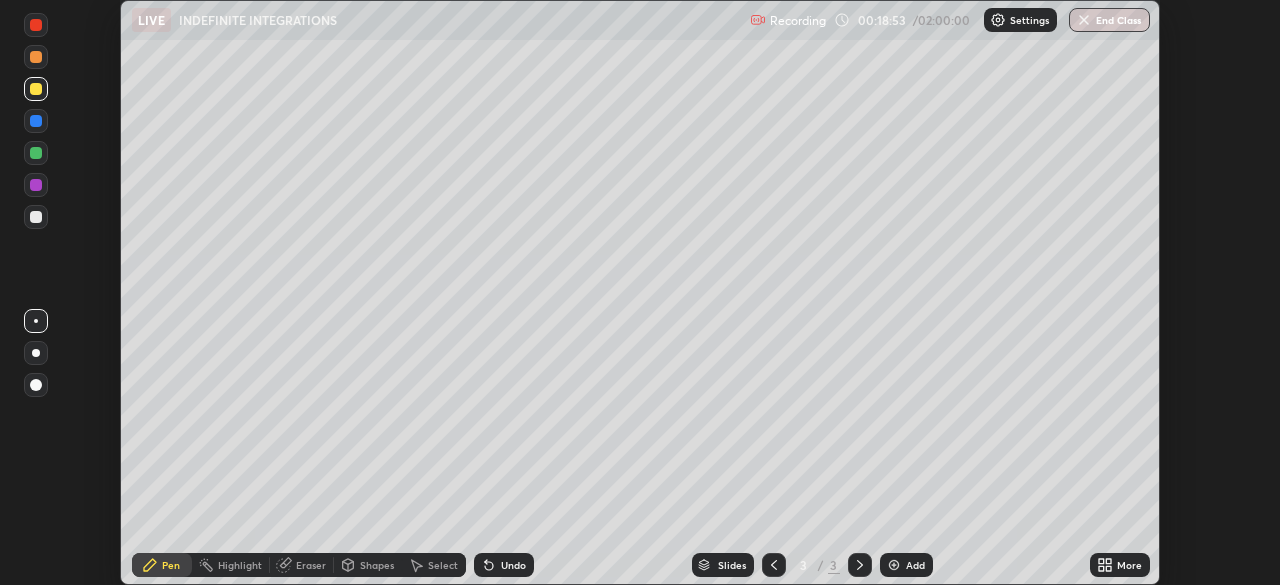 click on "More" at bounding box center (1120, 565) 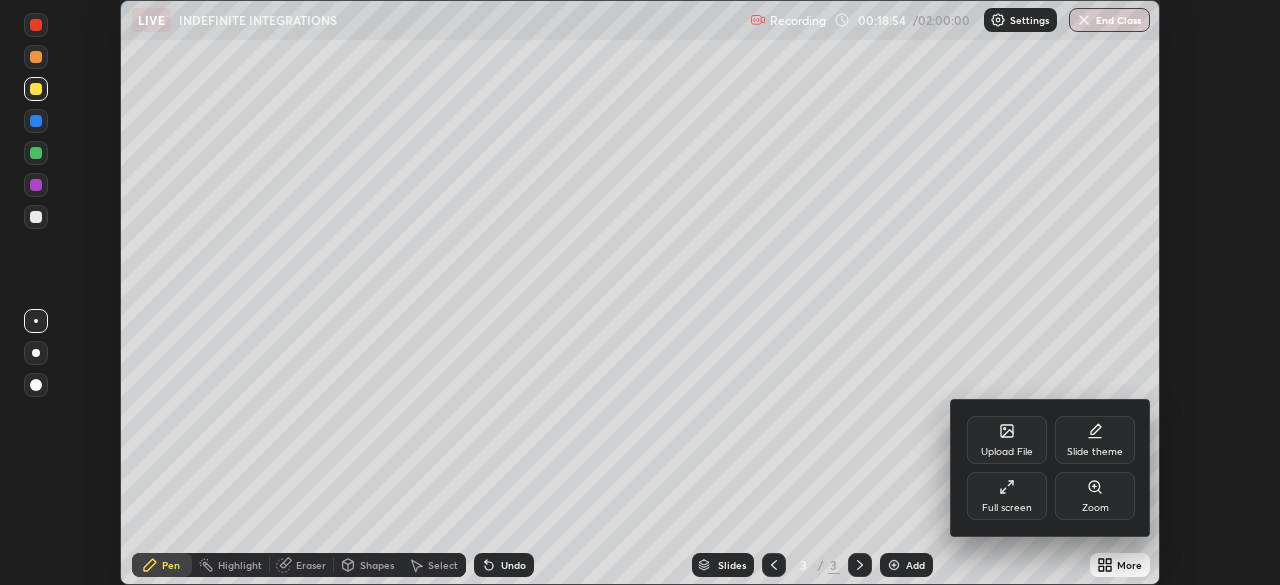 click on "Full screen" at bounding box center (1007, 508) 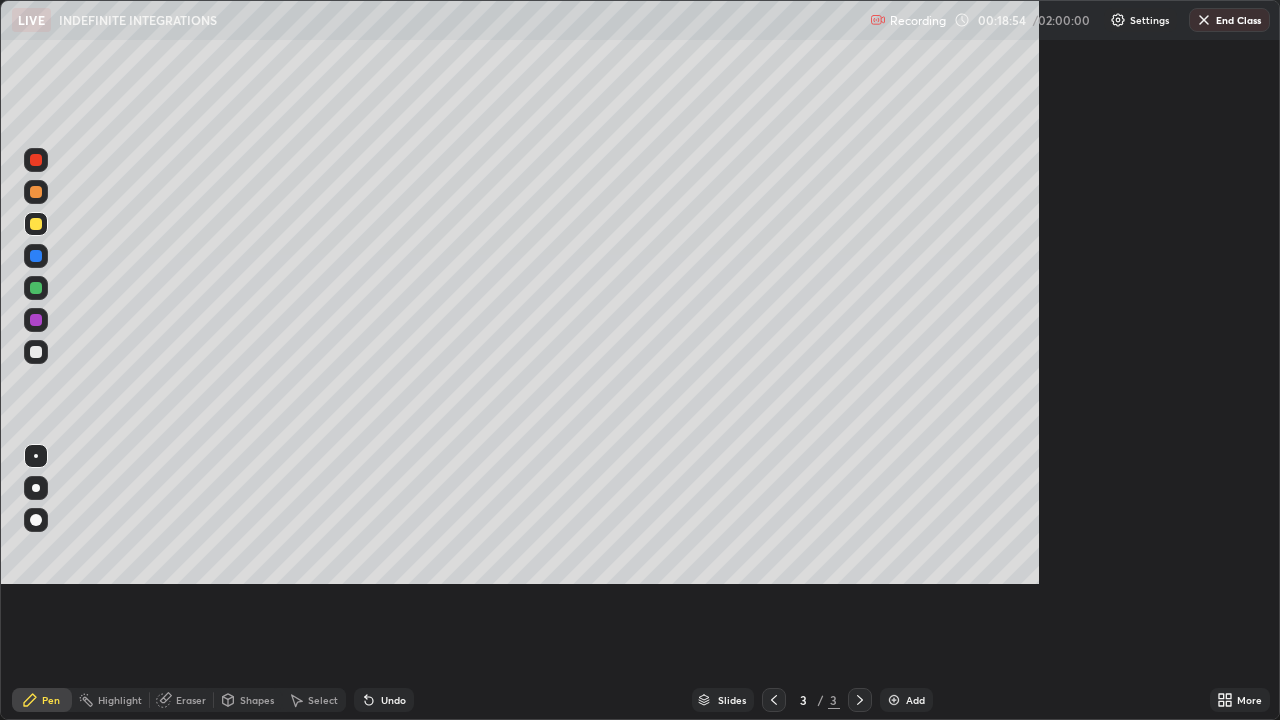 scroll, scrollTop: 99280, scrollLeft: 98720, axis: both 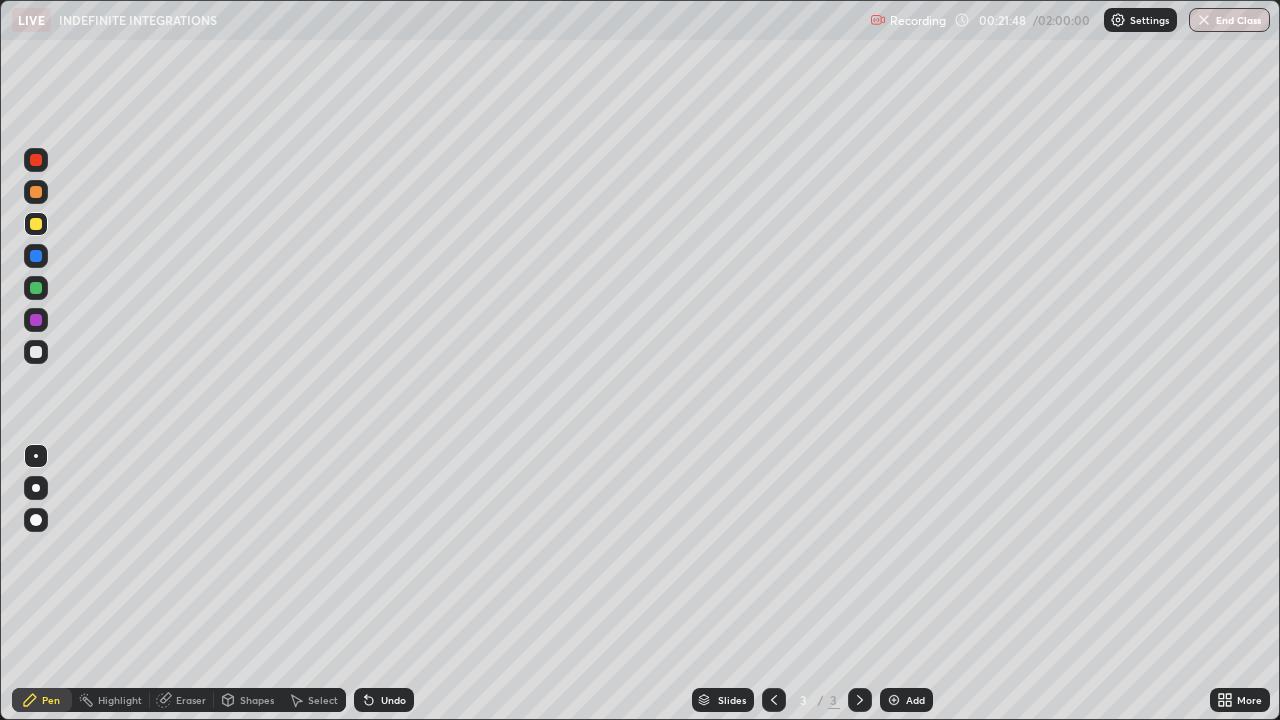 click at bounding box center [894, 700] 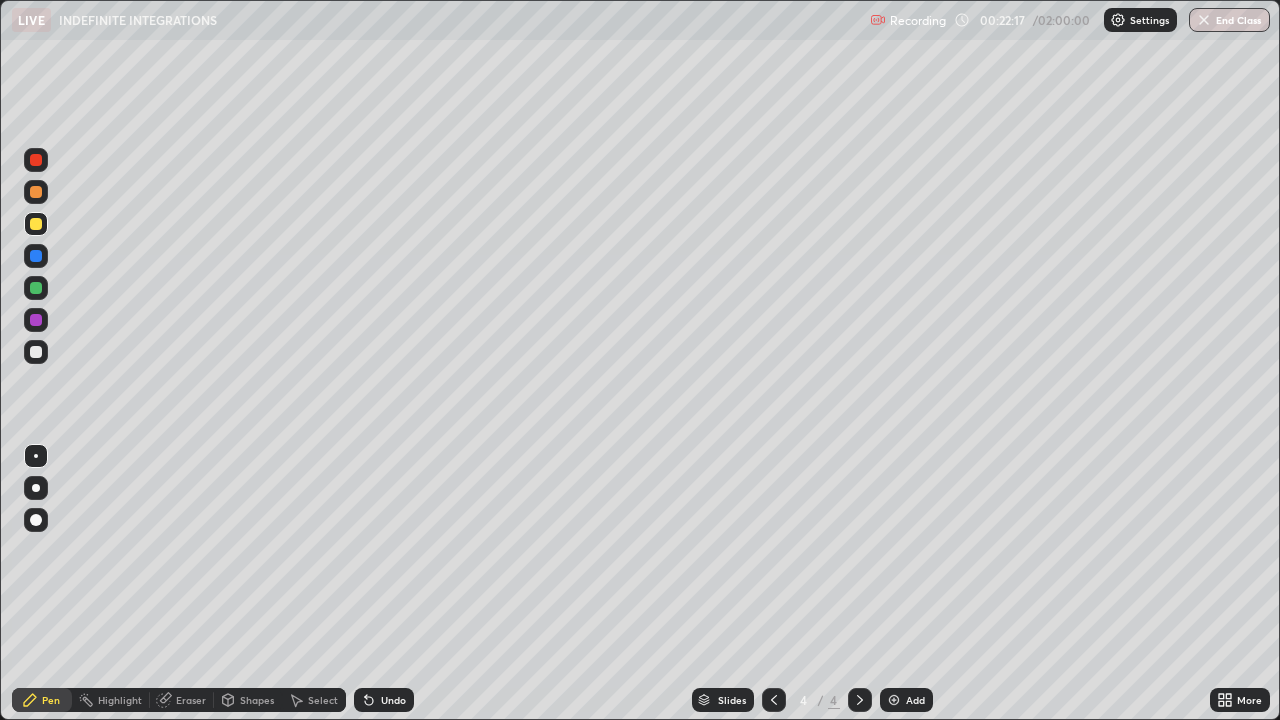 click on "Eraser" at bounding box center [191, 700] 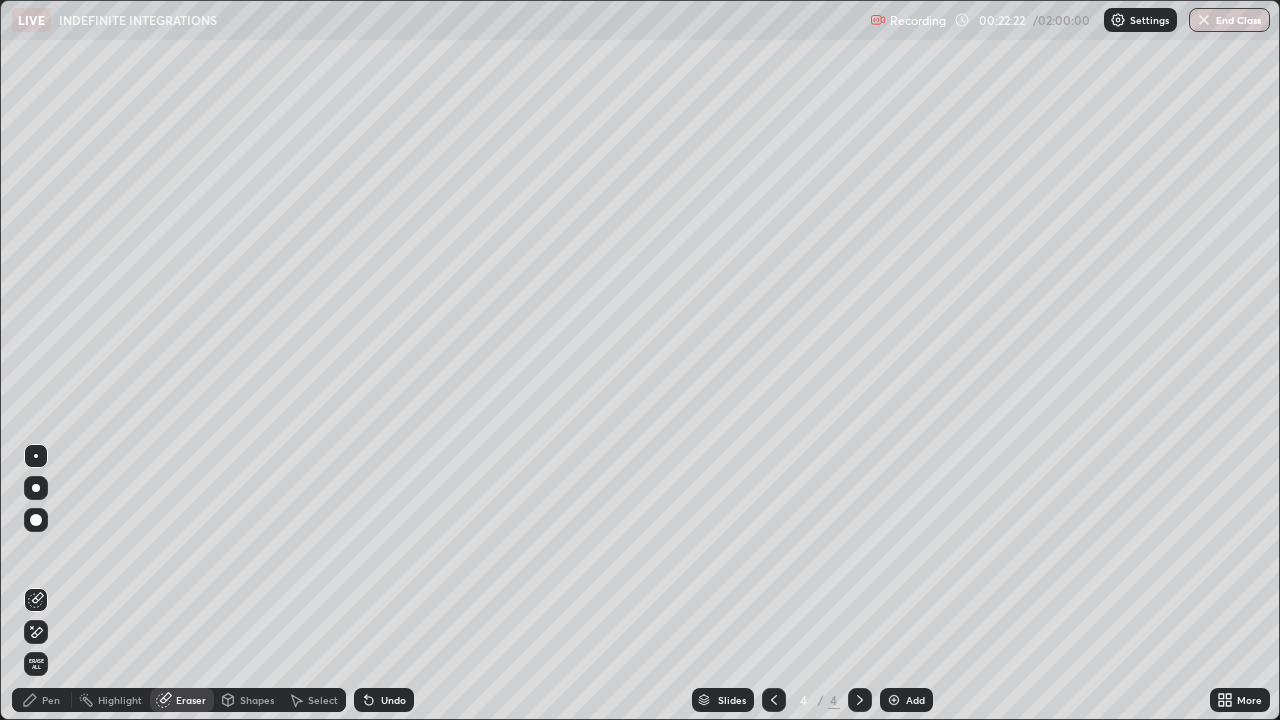 click on "Pen" at bounding box center [51, 700] 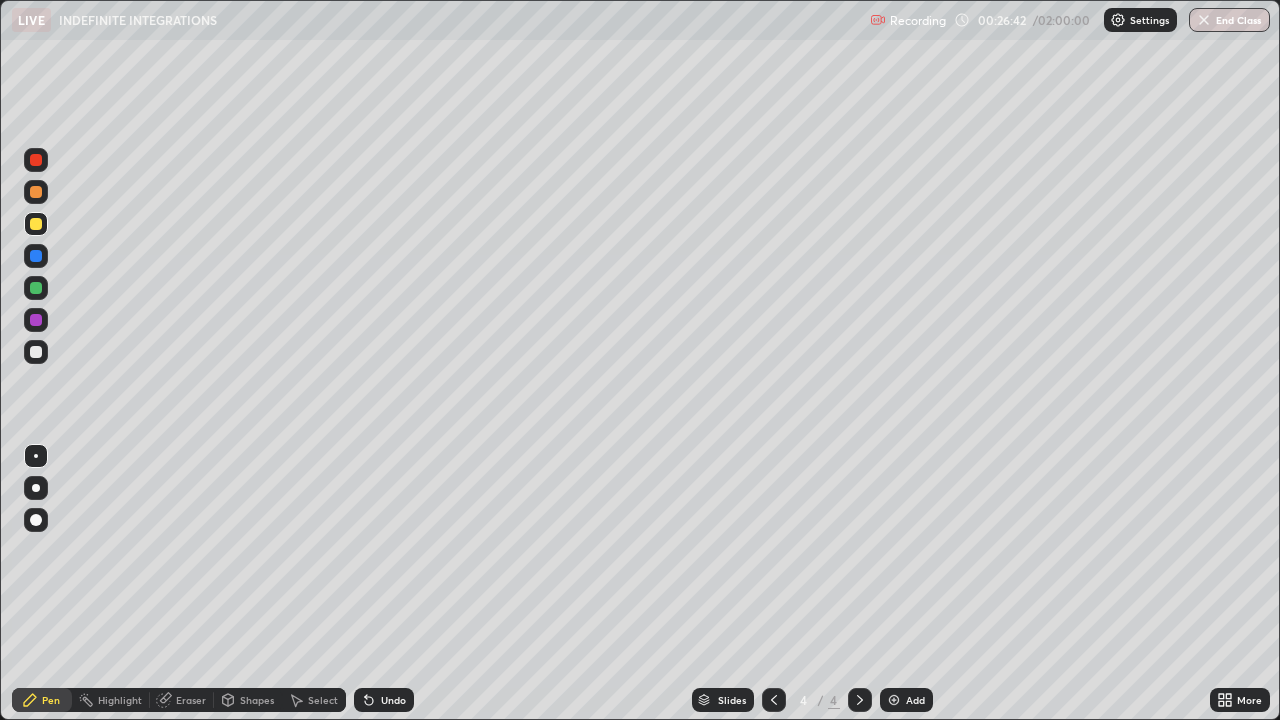 click at bounding box center (894, 700) 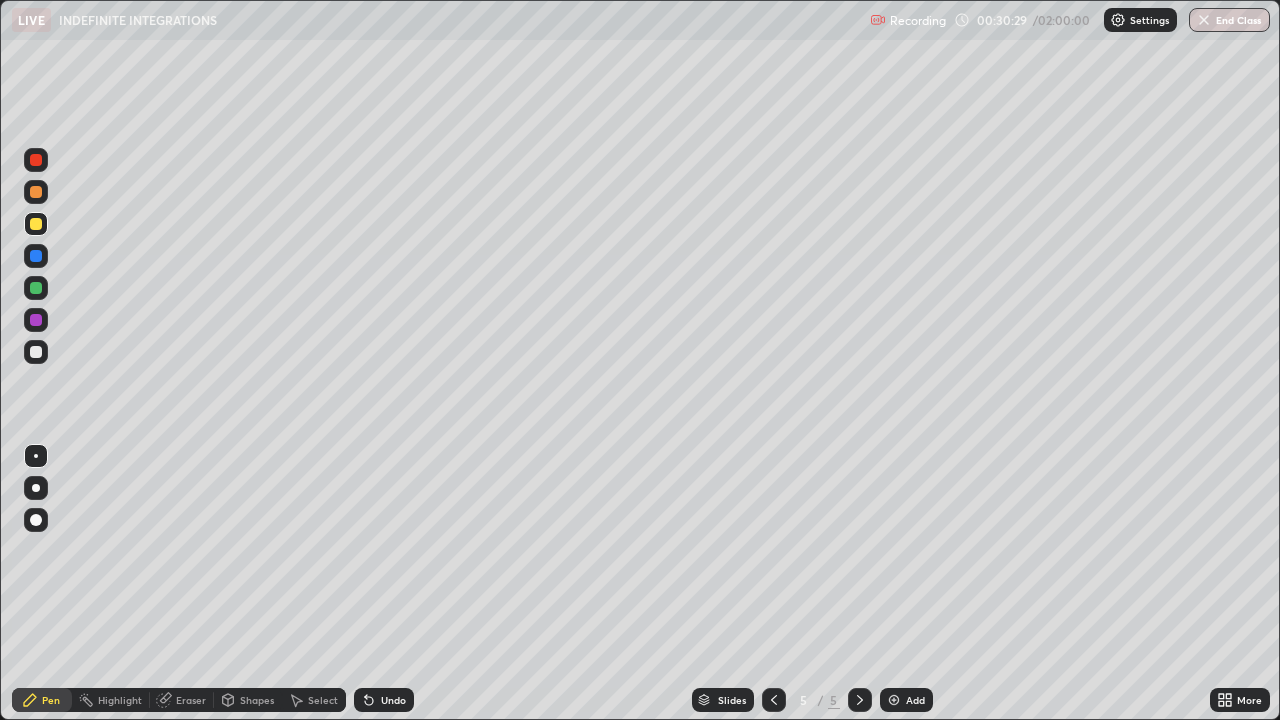 click at bounding box center [36, 288] 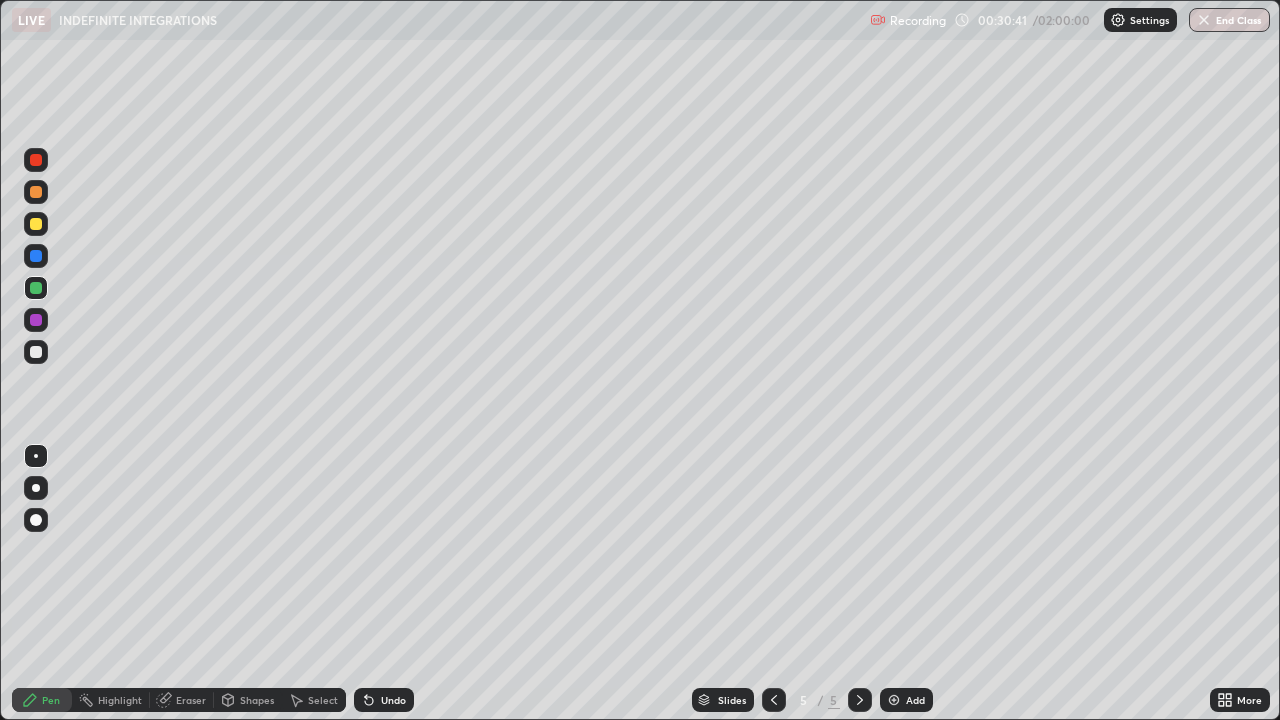click at bounding box center [36, 320] 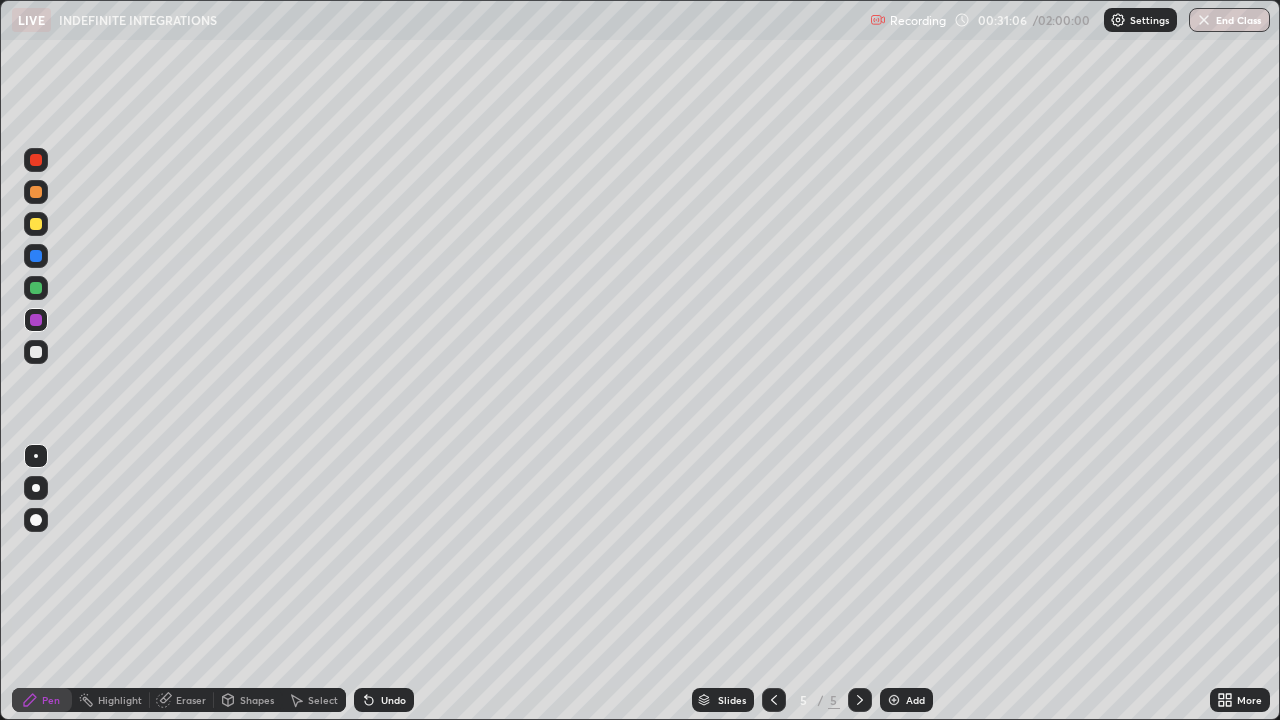 click at bounding box center [36, 288] 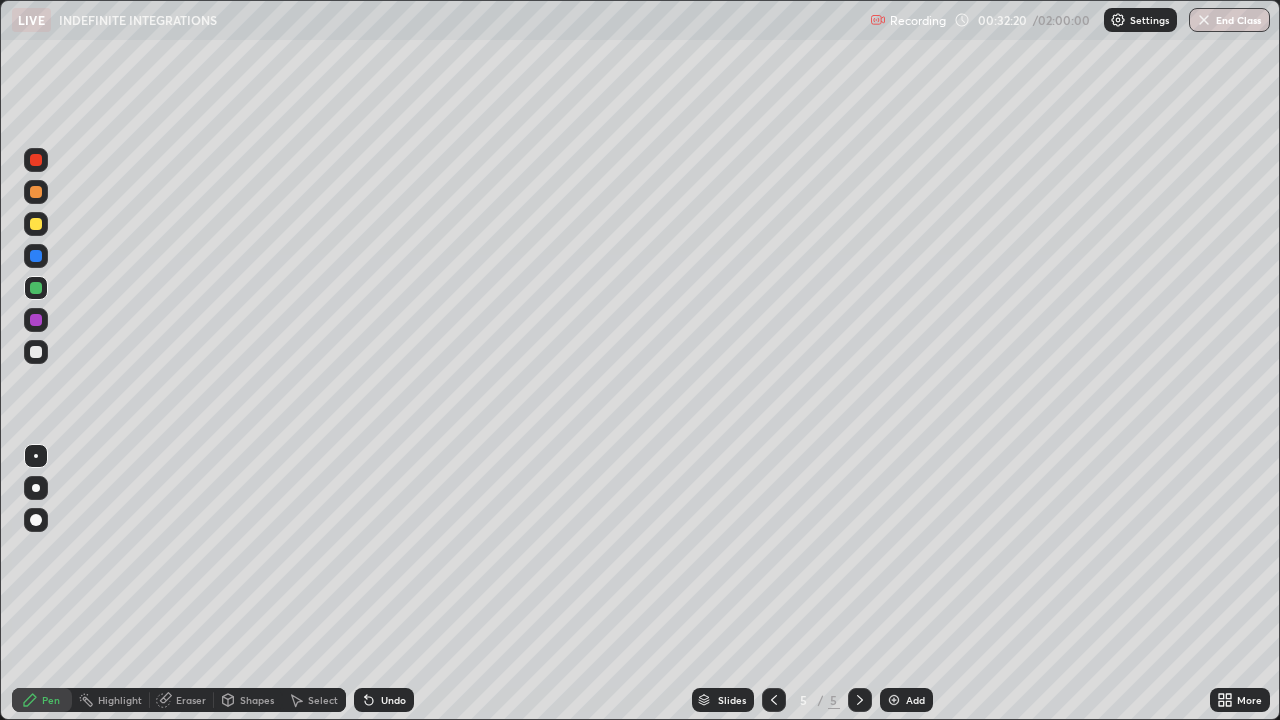 click at bounding box center [36, 224] 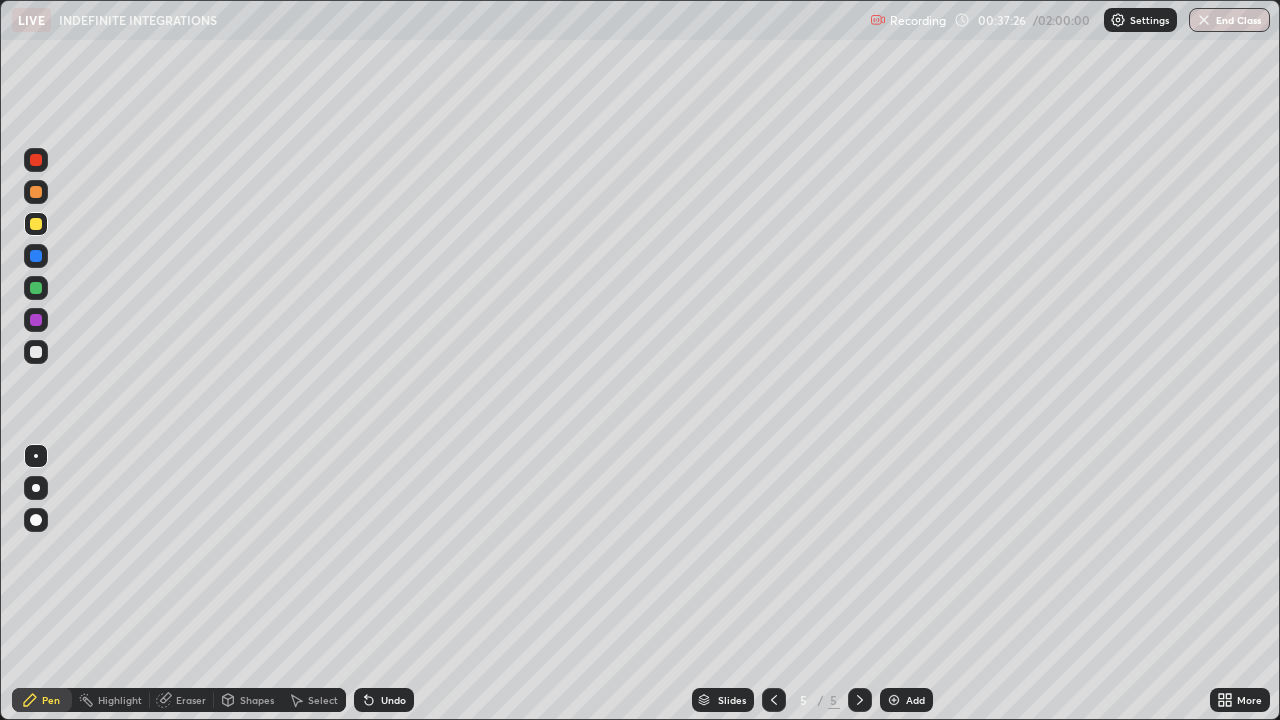 click at bounding box center (894, 700) 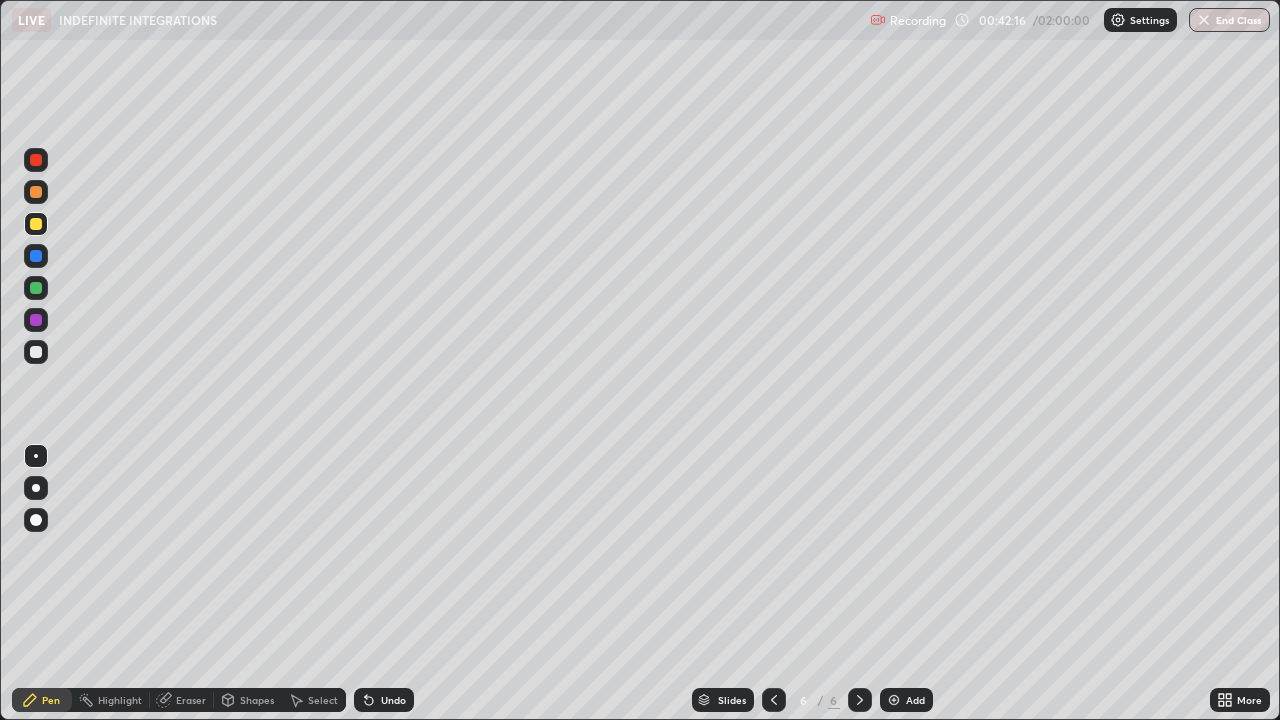click on "Add" at bounding box center [906, 700] 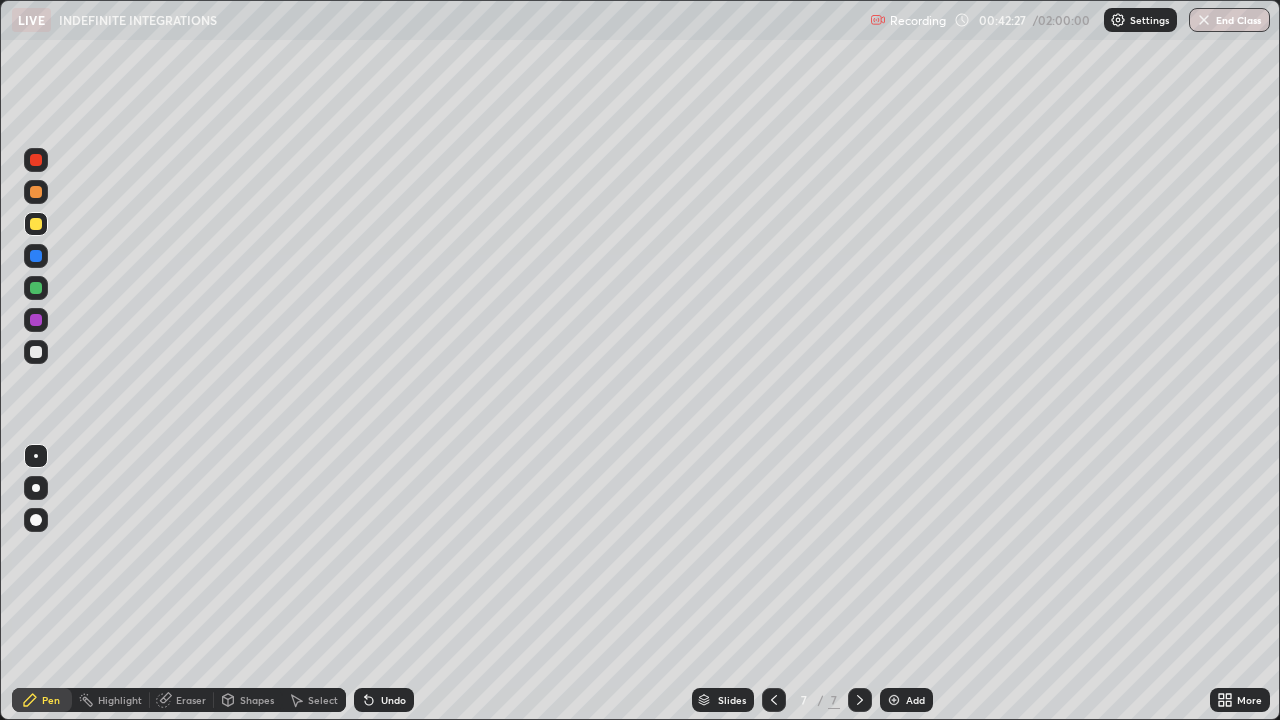 click on "Eraser" at bounding box center (191, 700) 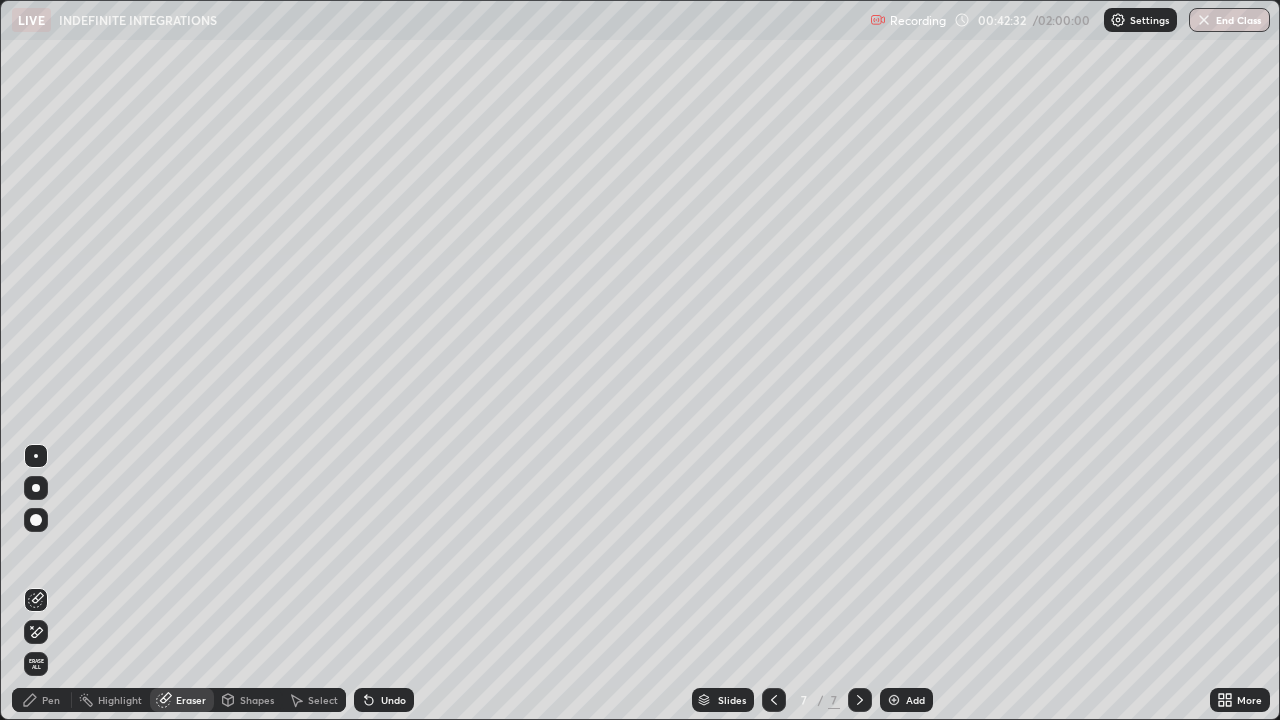 click on "Pen" at bounding box center (42, 700) 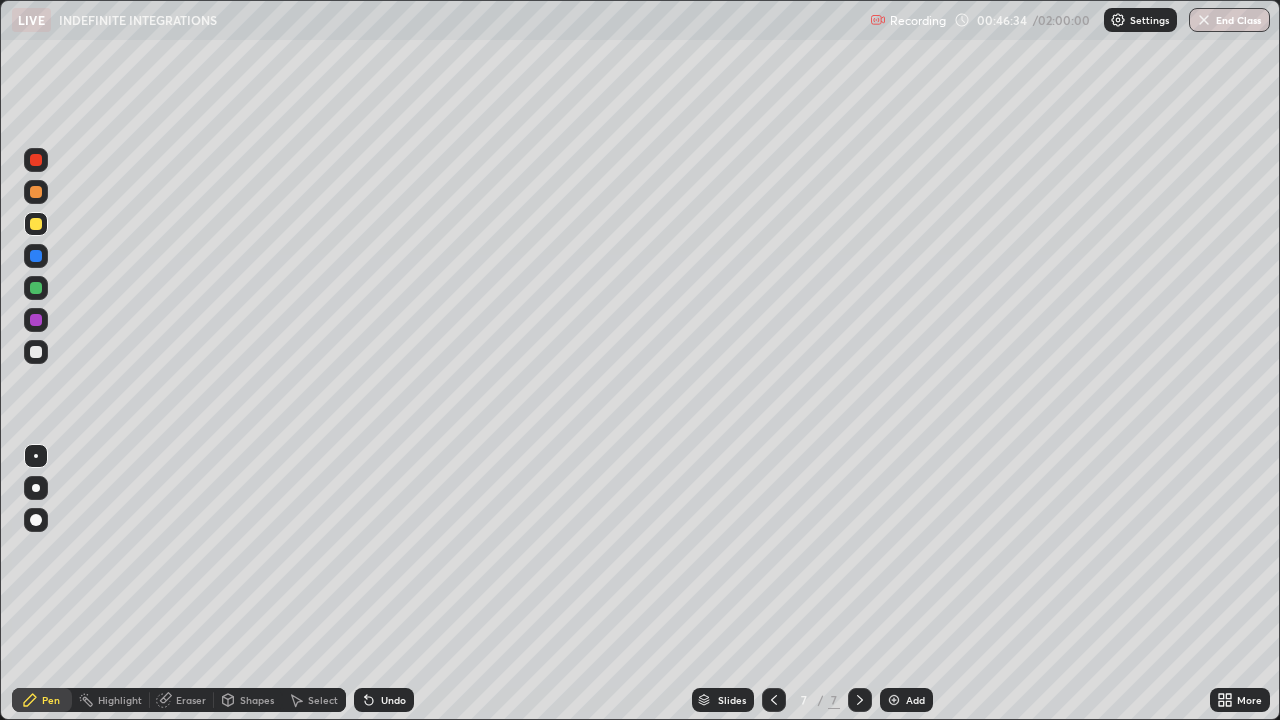 click at bounding box center (894, 700) 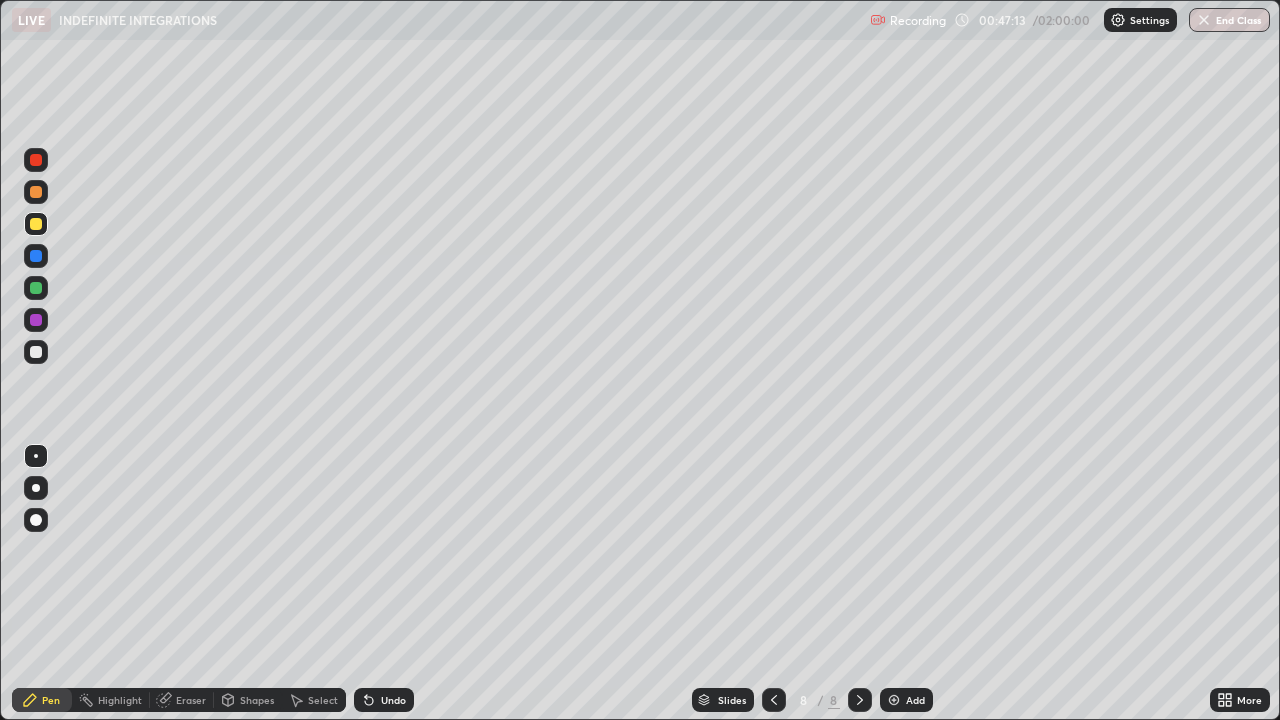 click at bounding box center [36, 288] 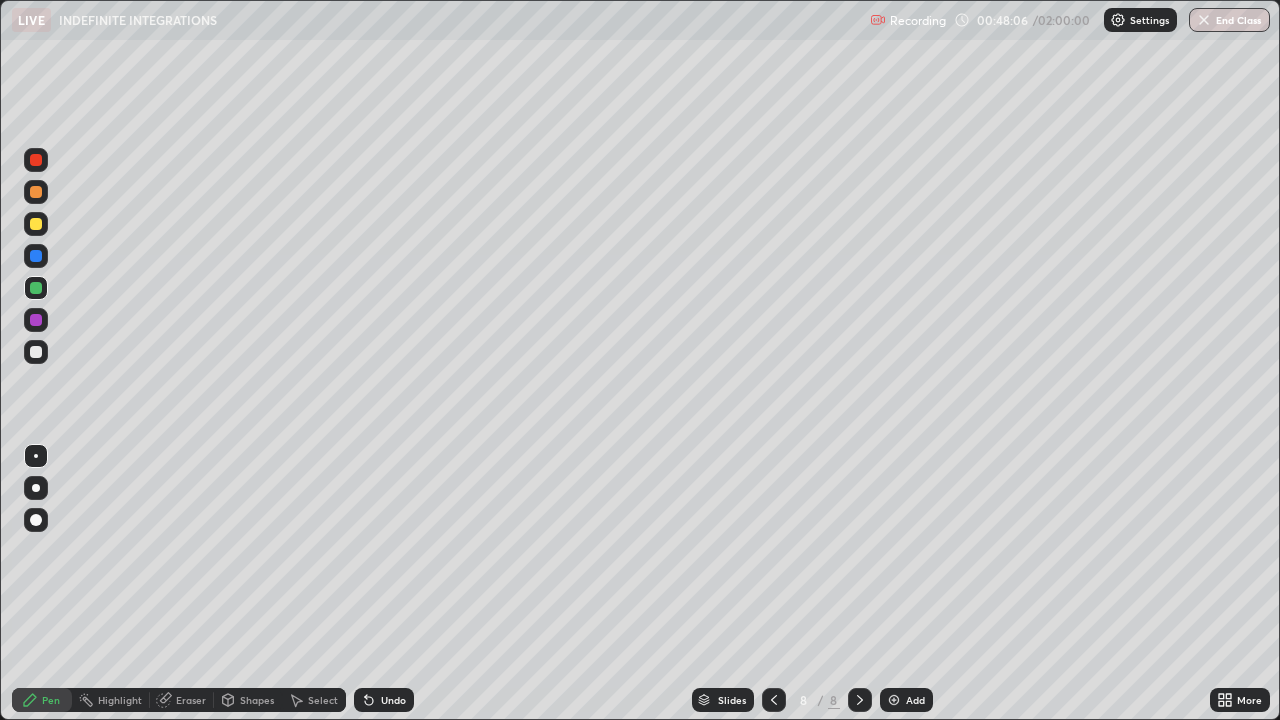 click at bounding box center (36, 224) 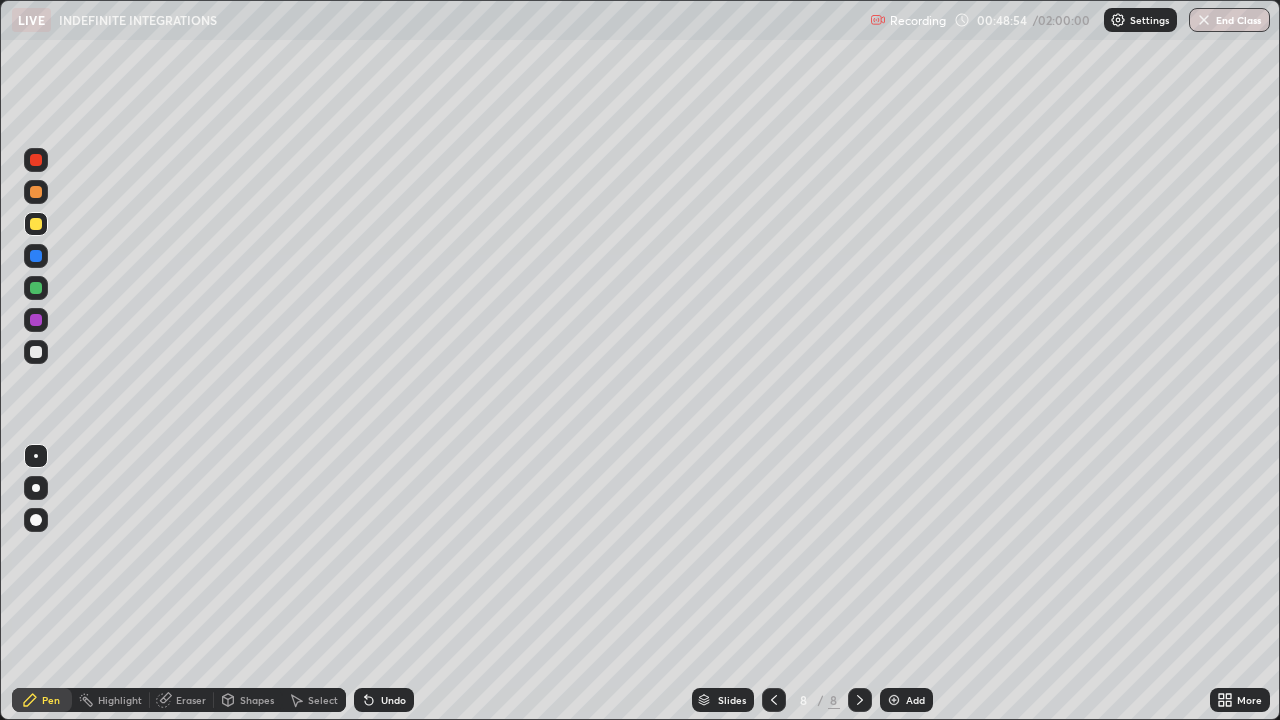 click at bounding box center [36, 288] 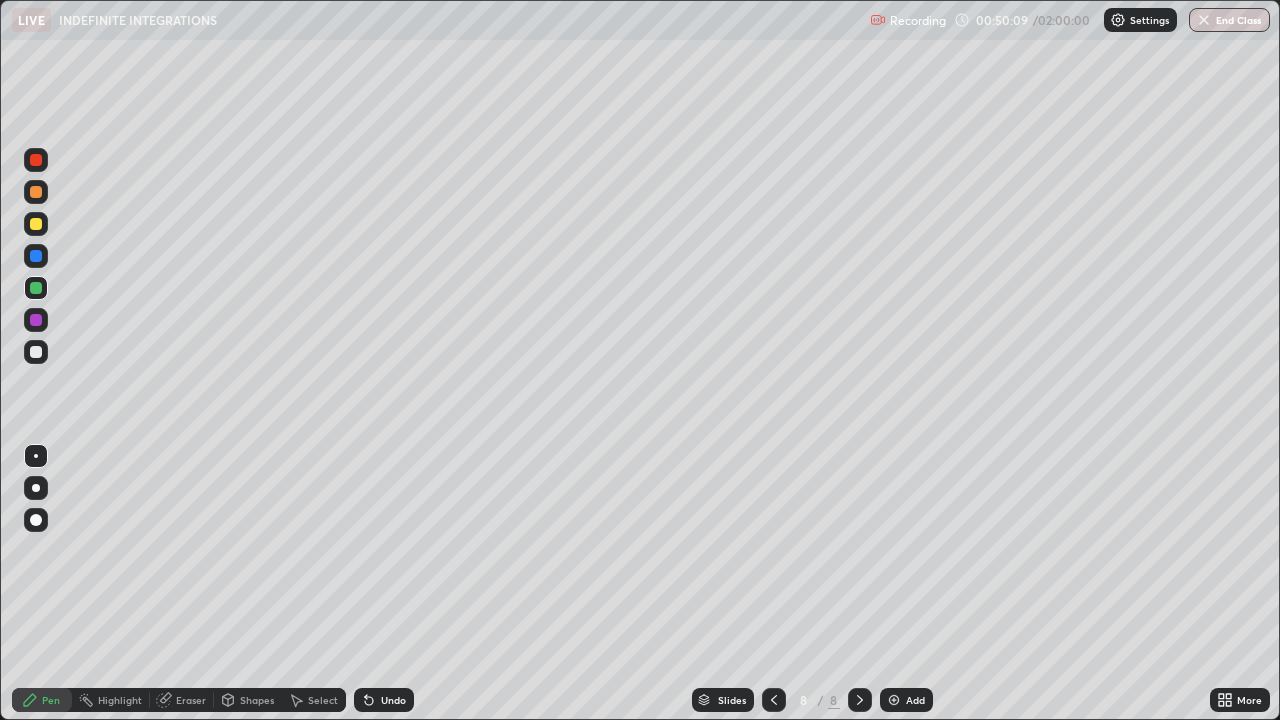 click at bounding box center (36, 224) 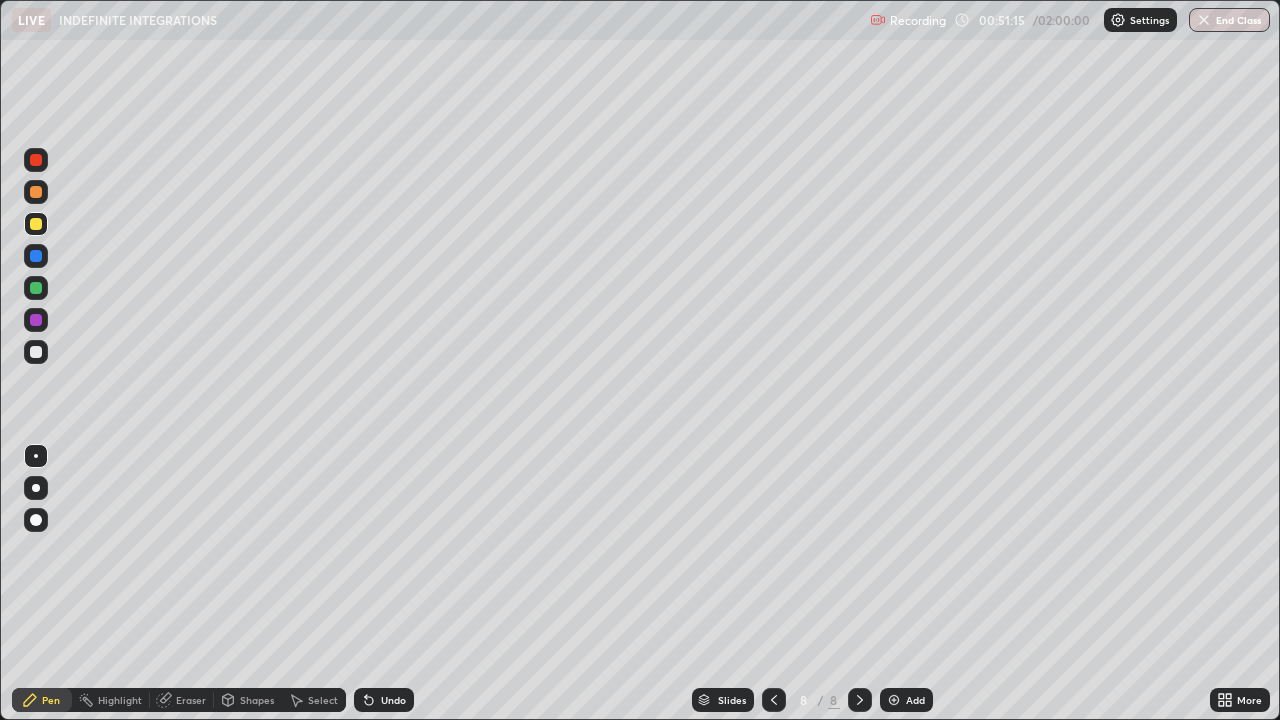 click at bounding box center [894, 700] 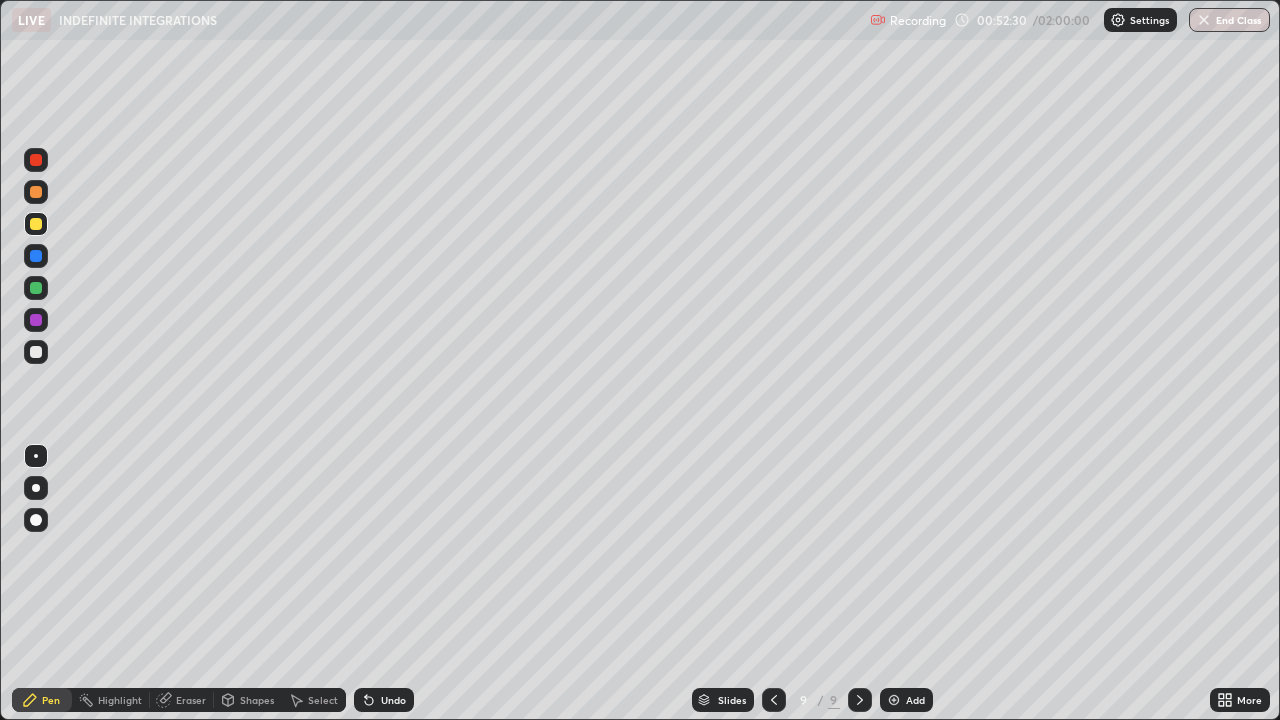 click at bounding box center (36, 320) 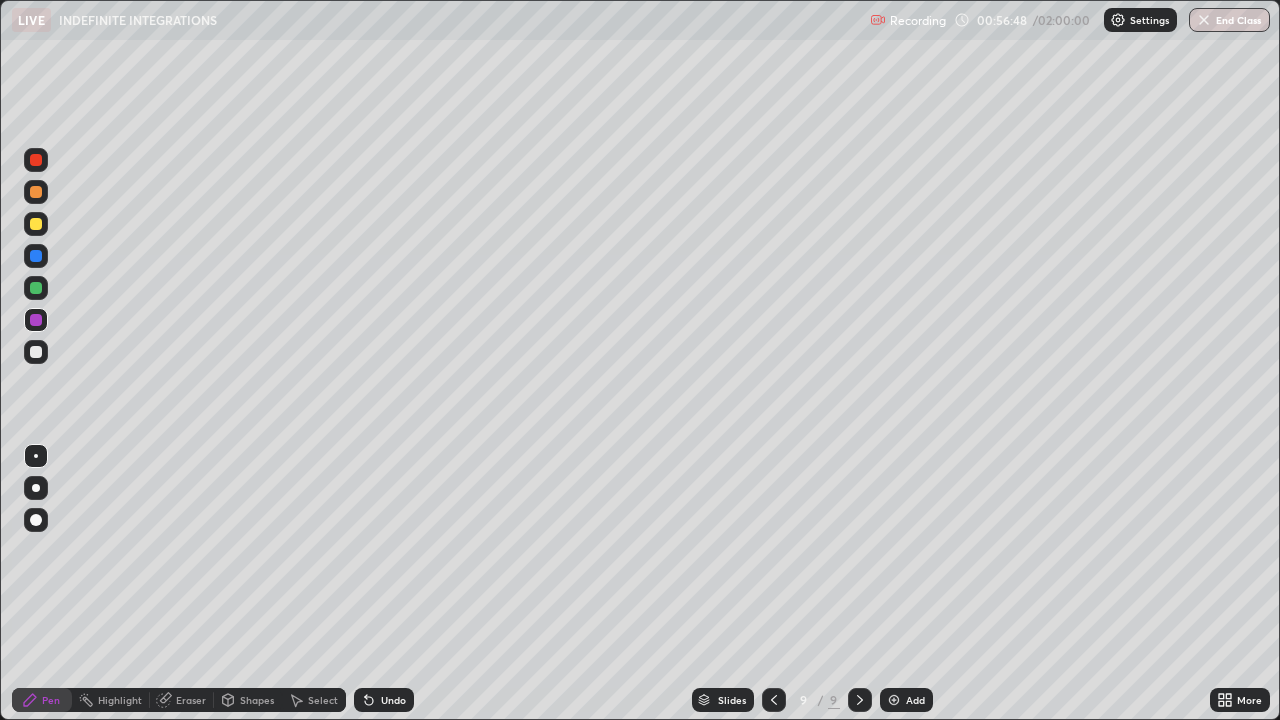 click at bounding box center [36, 224] 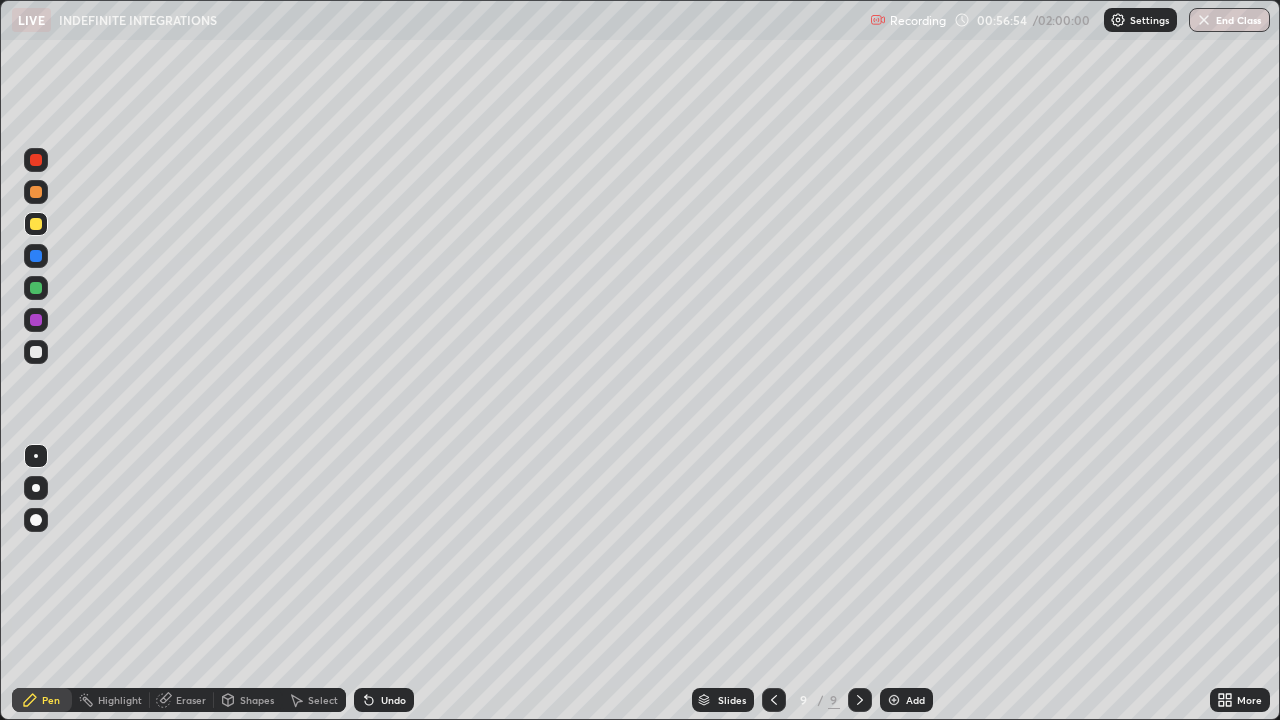 click on "Add" at bounding box center [906, 700] 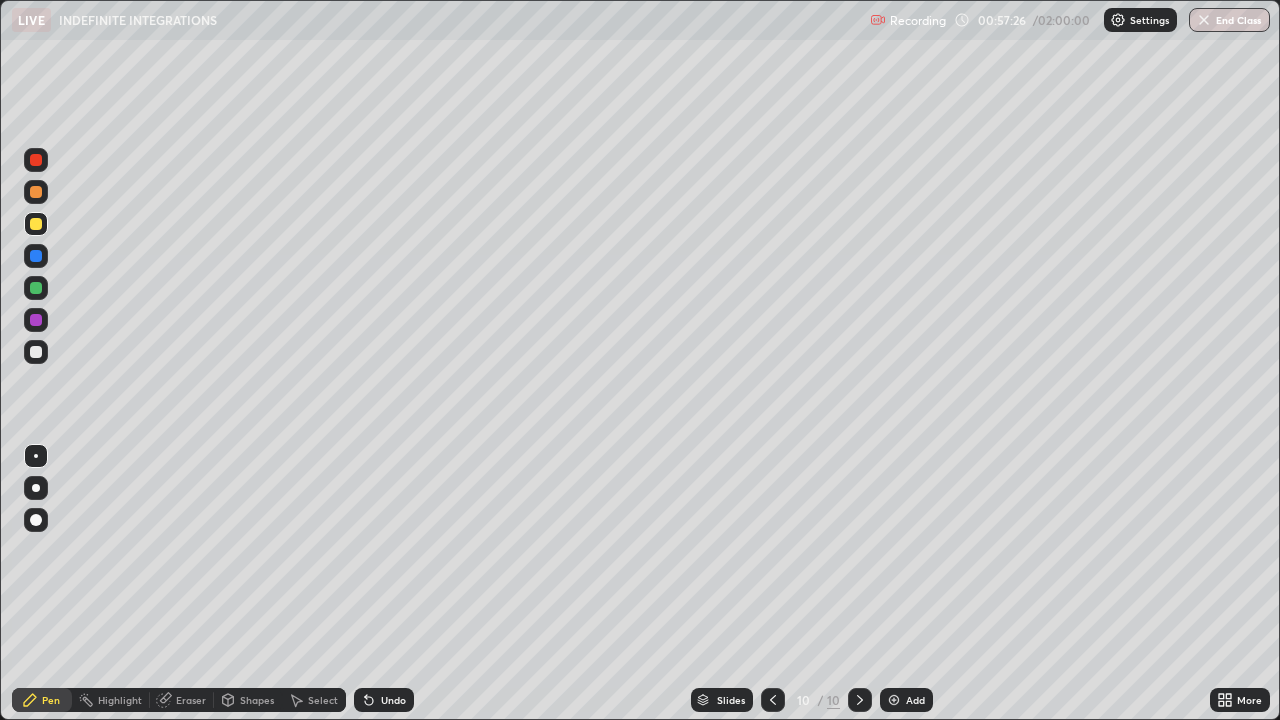 click at bounding box center [36, 288] 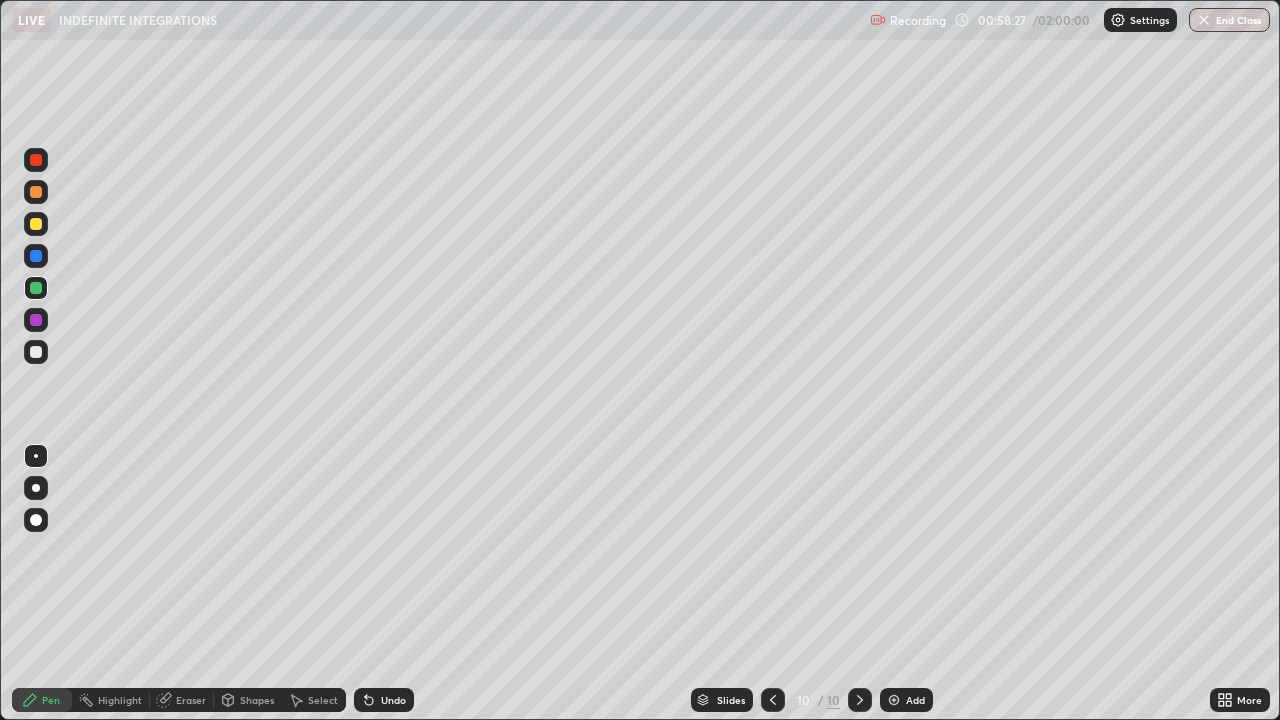 click at bounding box center [36, 320] 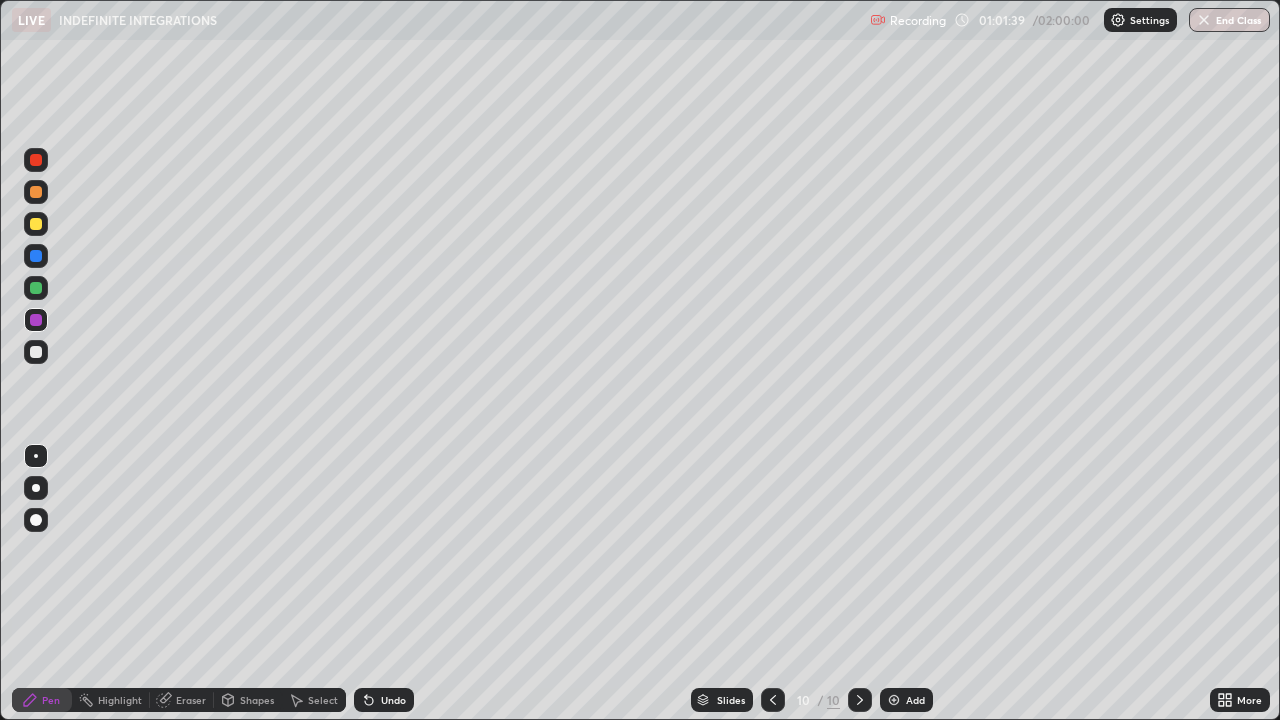click on "Add" at bounding box center (915, 700) 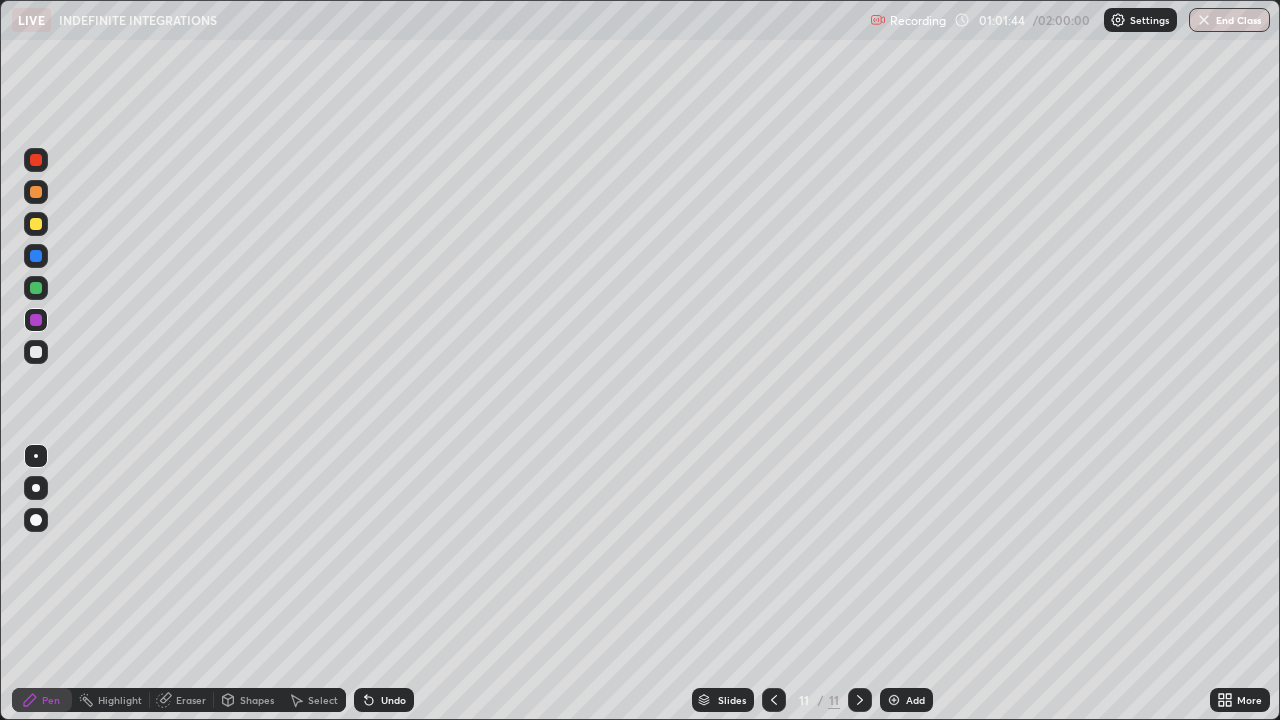 click at bounding box center [36, 224] 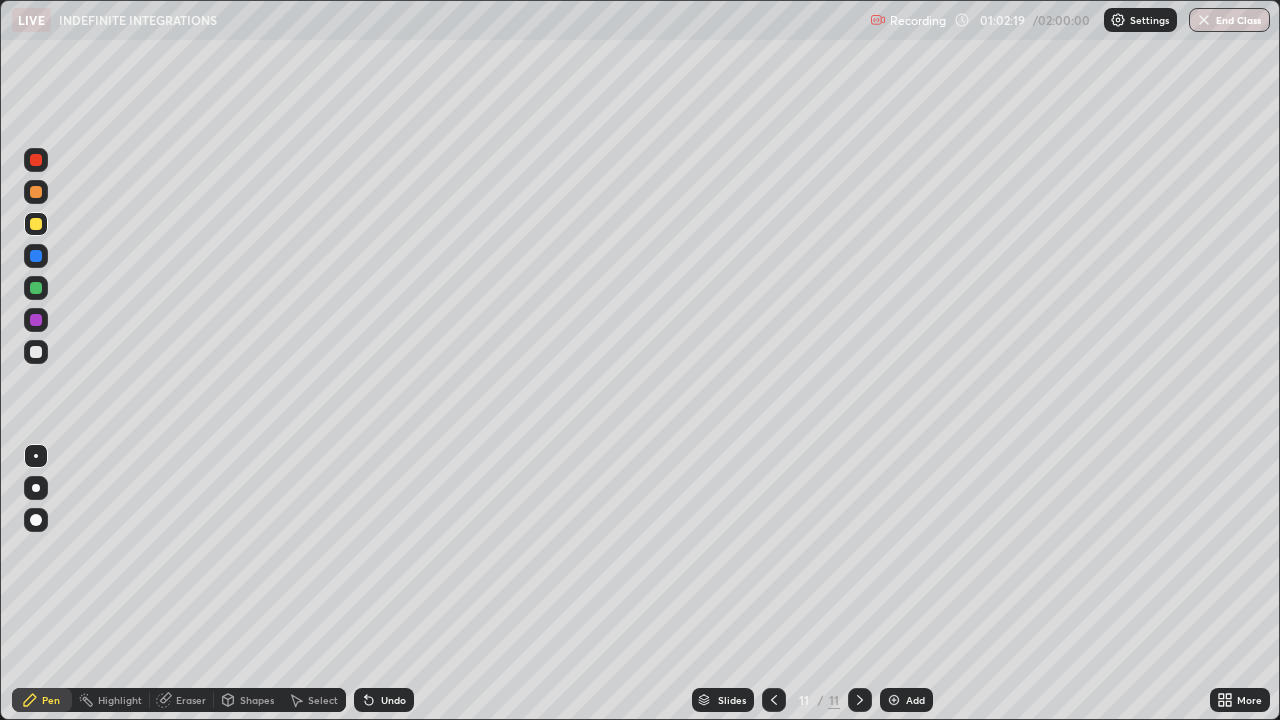 click at bounding box center [36, 256] 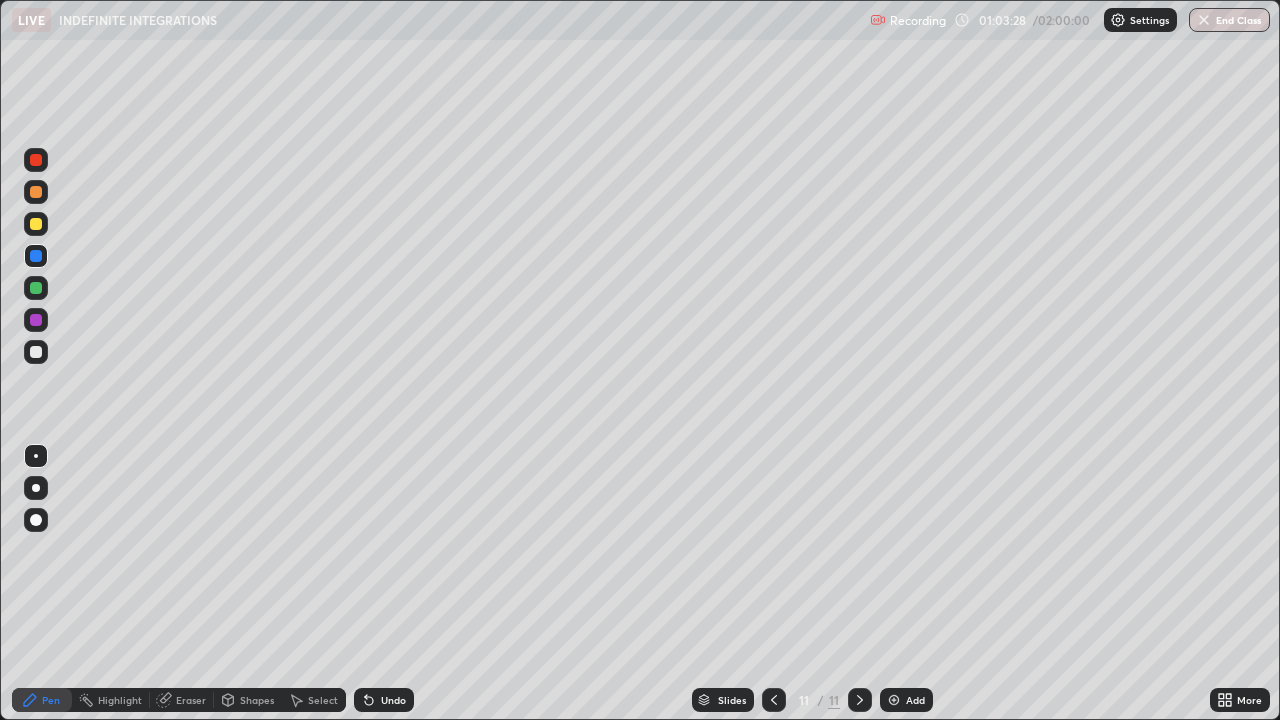 click at bounding box center [36, 224] 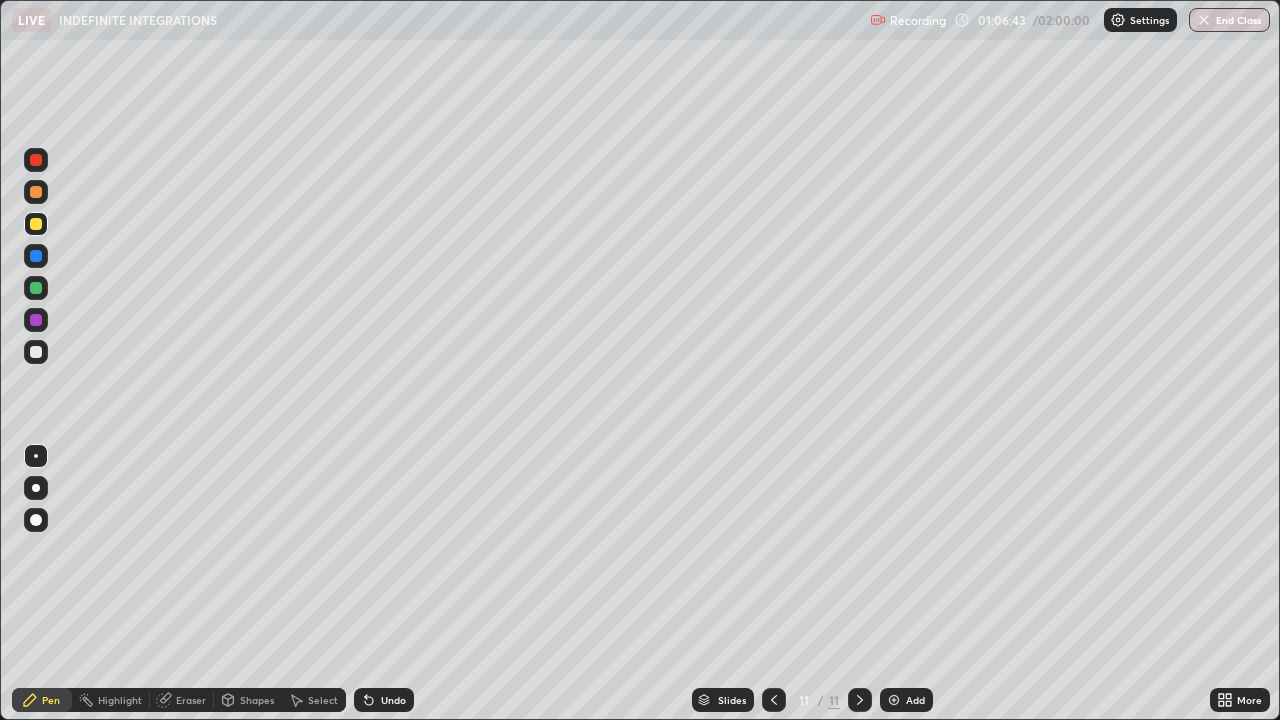 click on "Add" at bounding box center [906, 700] 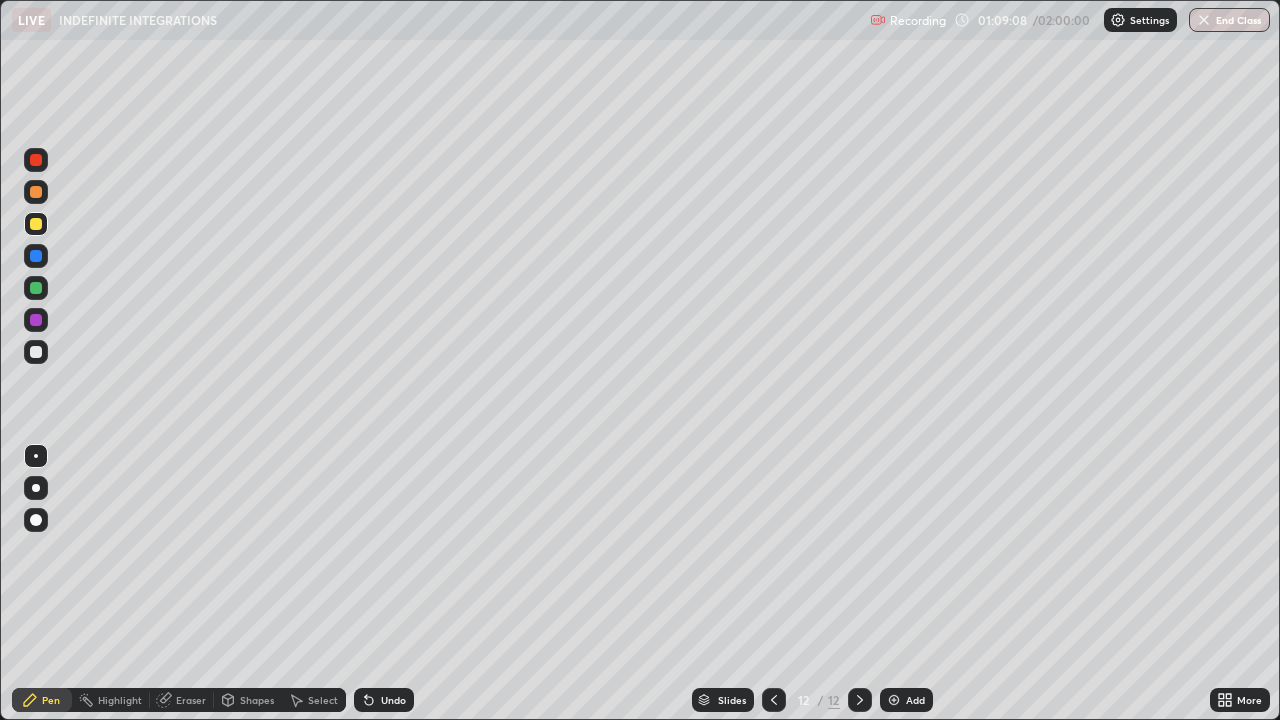 click on "Add" at bounding box center [906, 700] 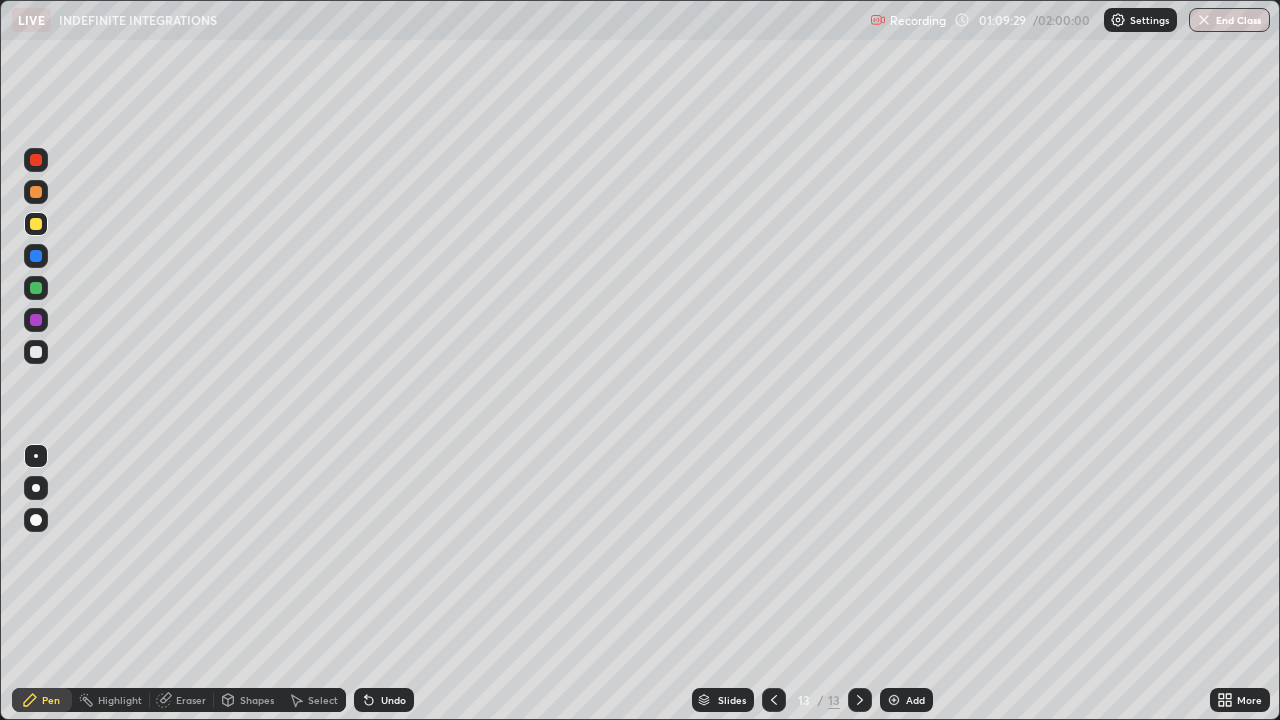 click at bounding box center [36, 256] 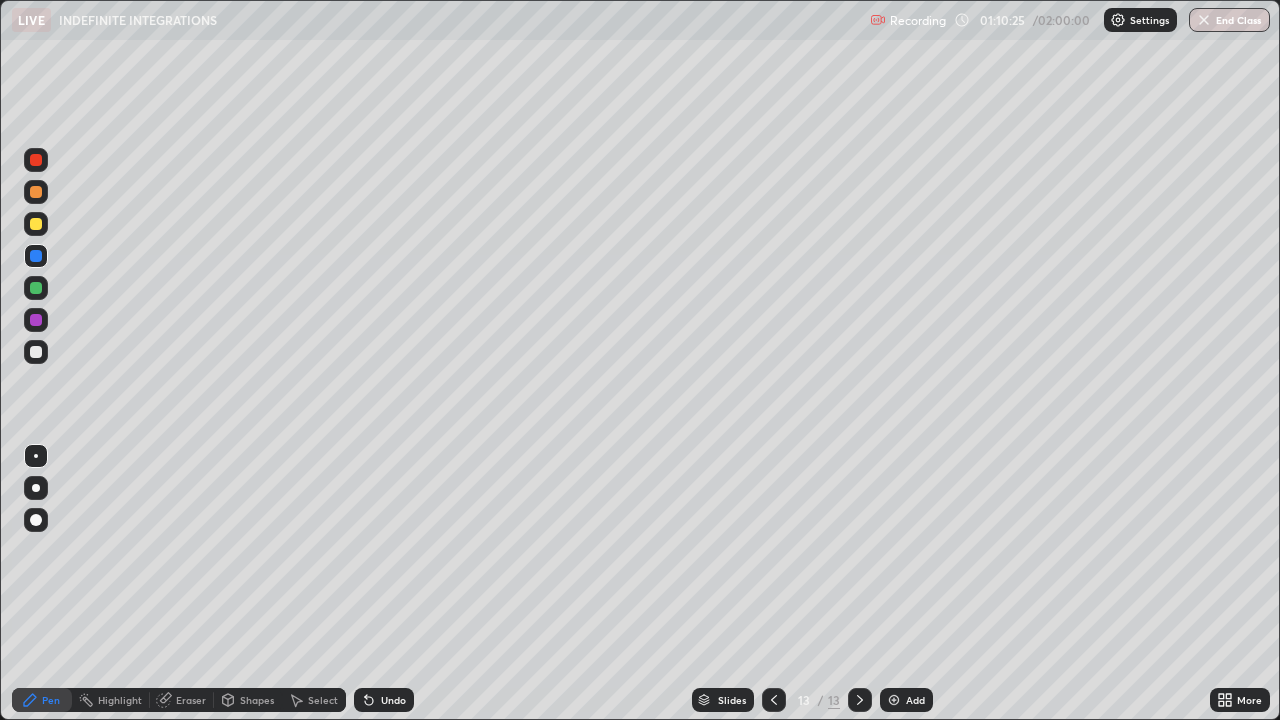 click at bounding box center [36, 224] 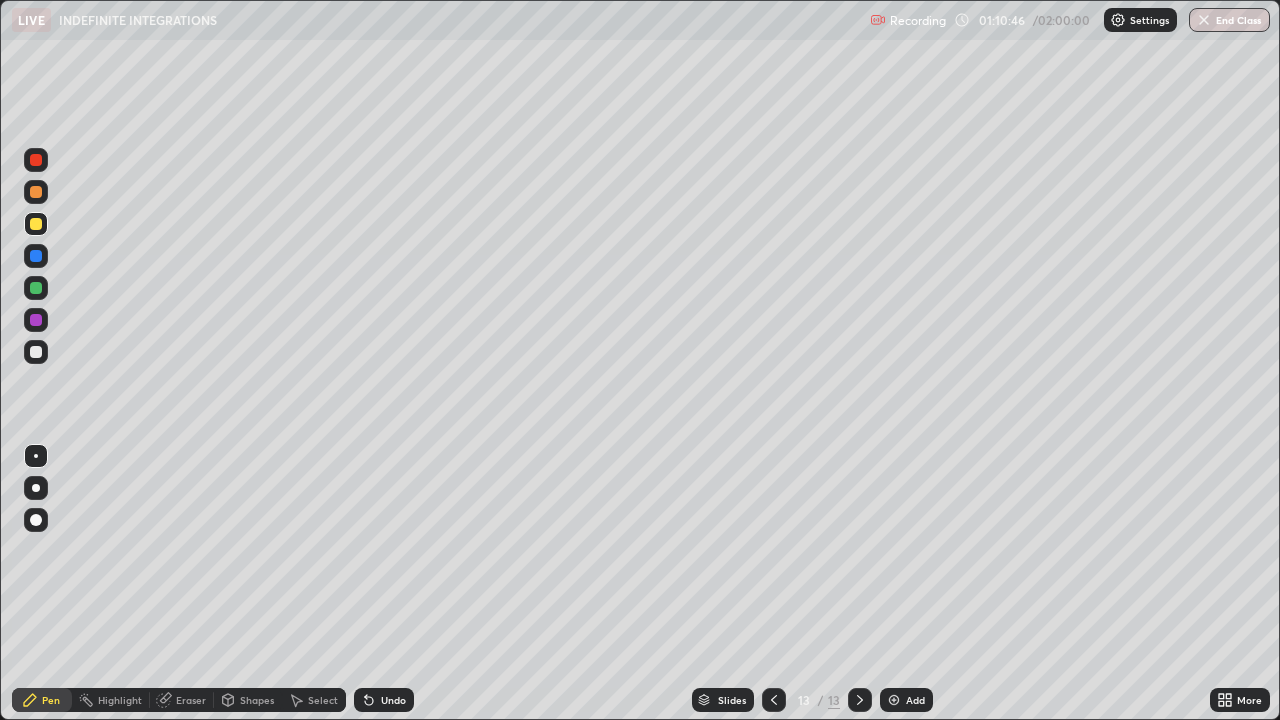 click at bounding box center [894, 700] 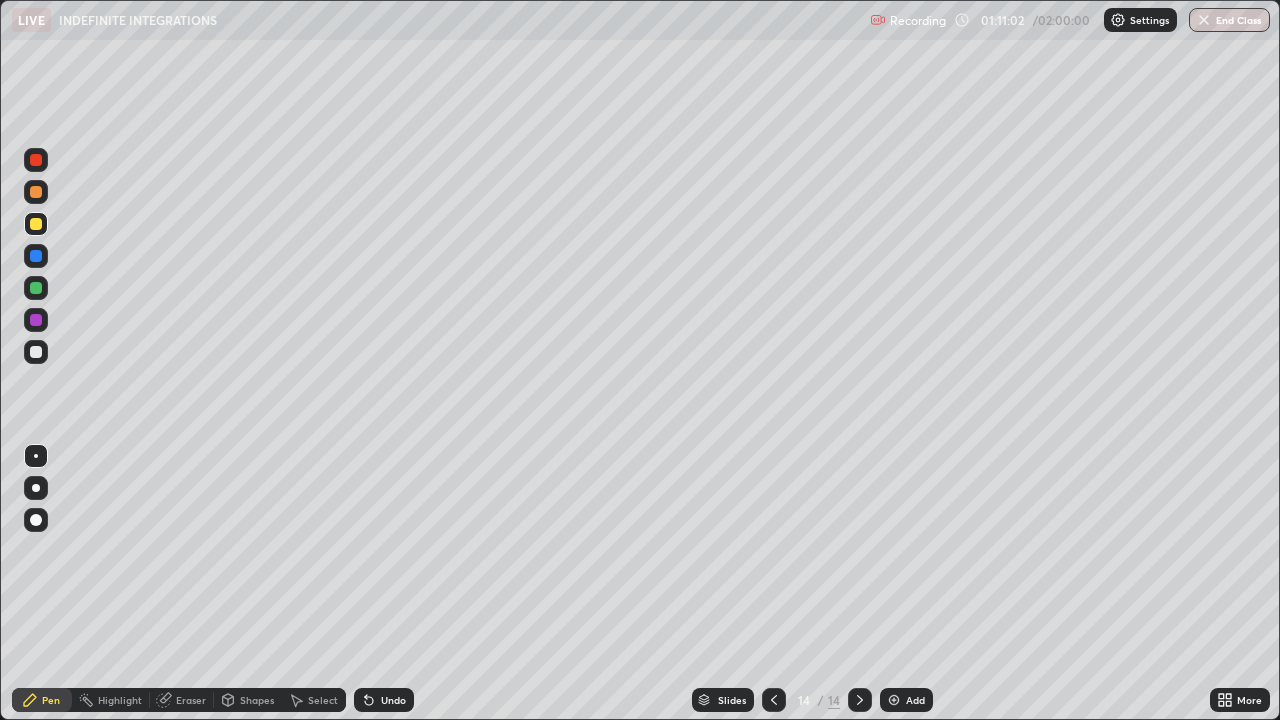click at bounding box center (36, 288) 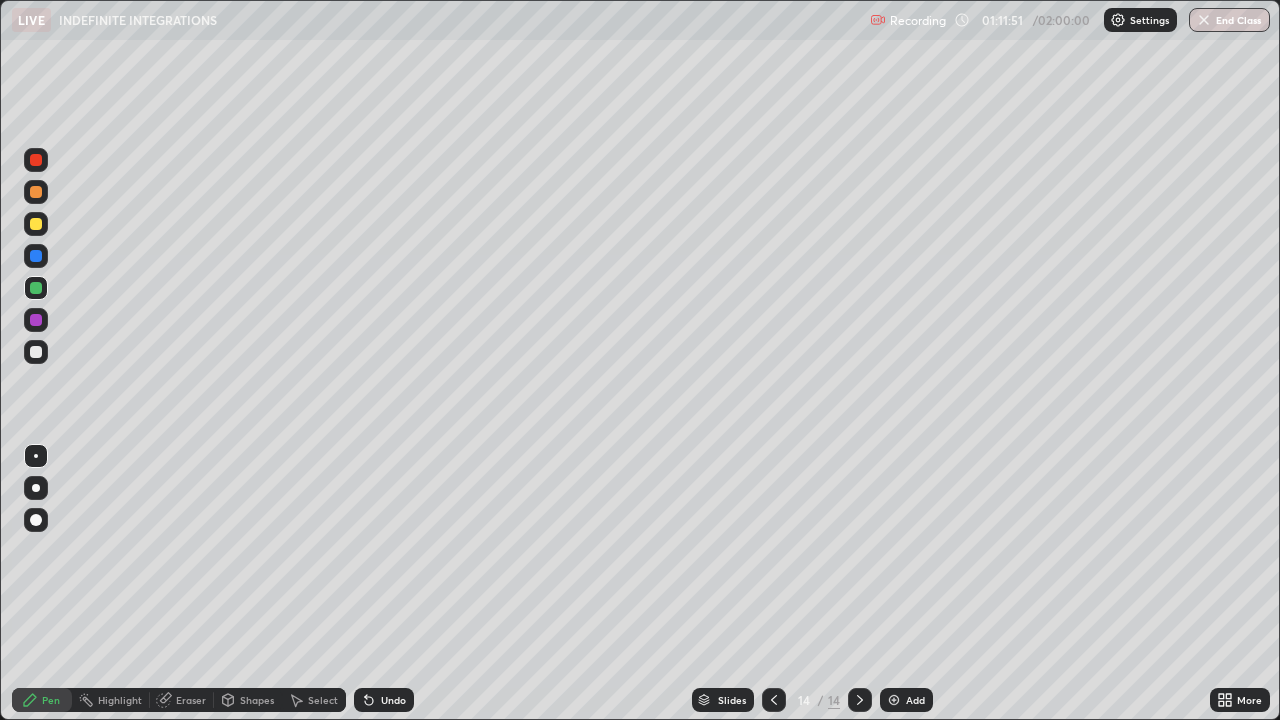 click at bounding box center [36, 320] 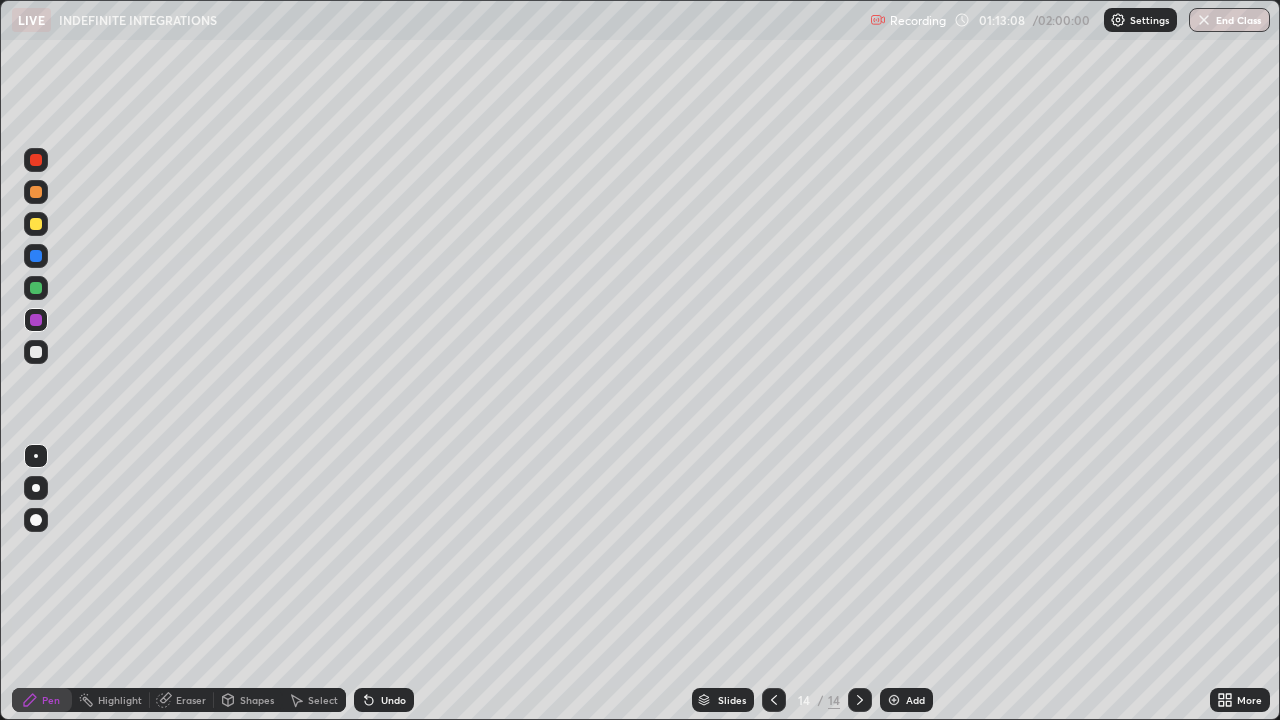 click at bounding box center (36, 224) 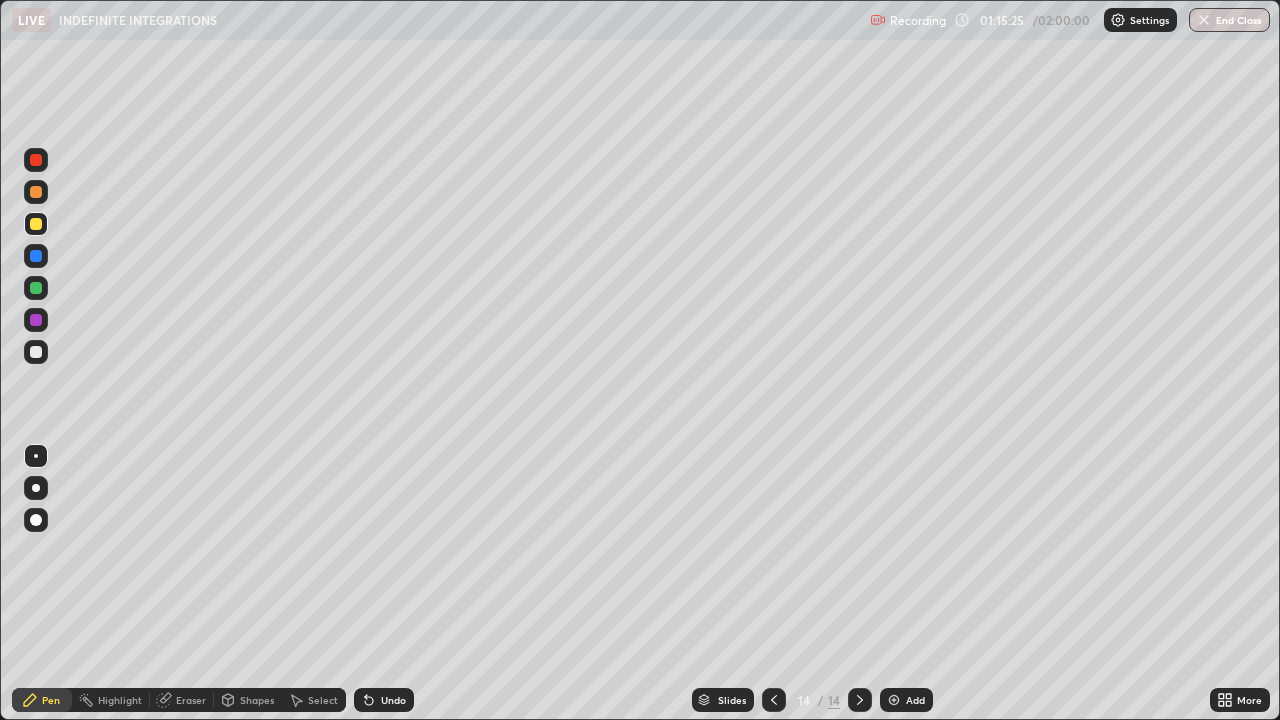 click at bounding box center [894, 700] 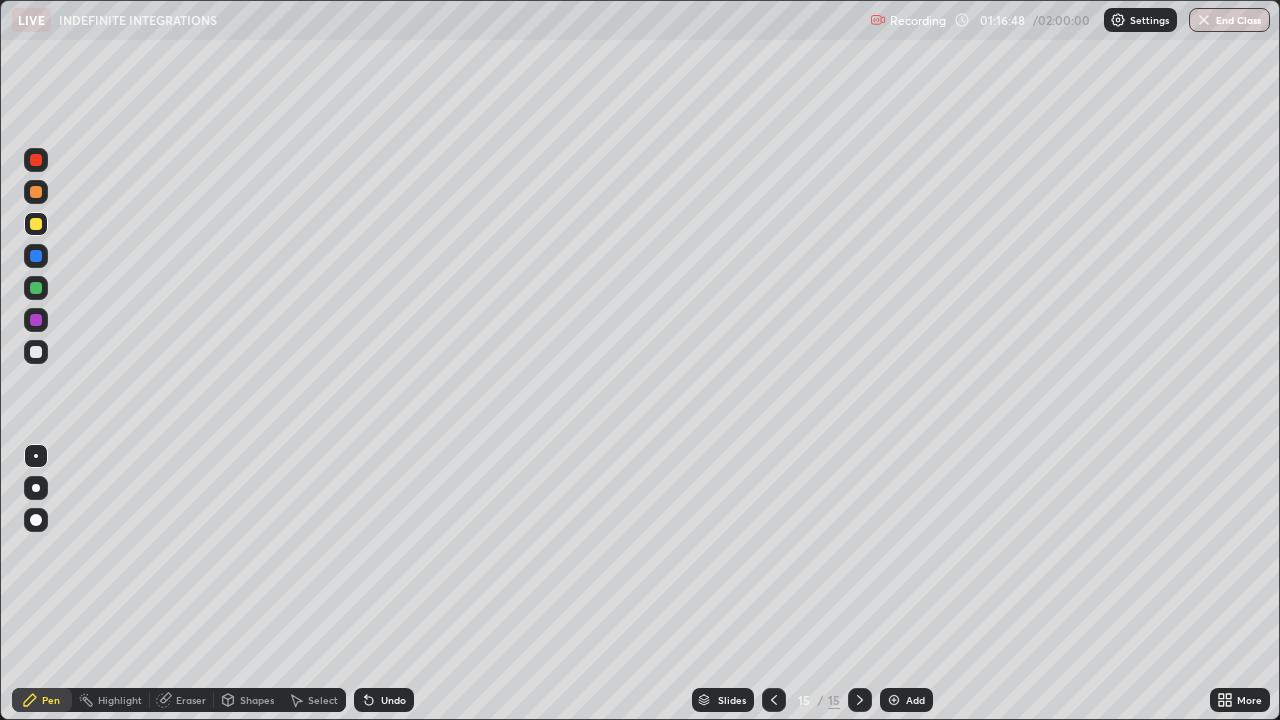 click at bounding box center [36, 288] 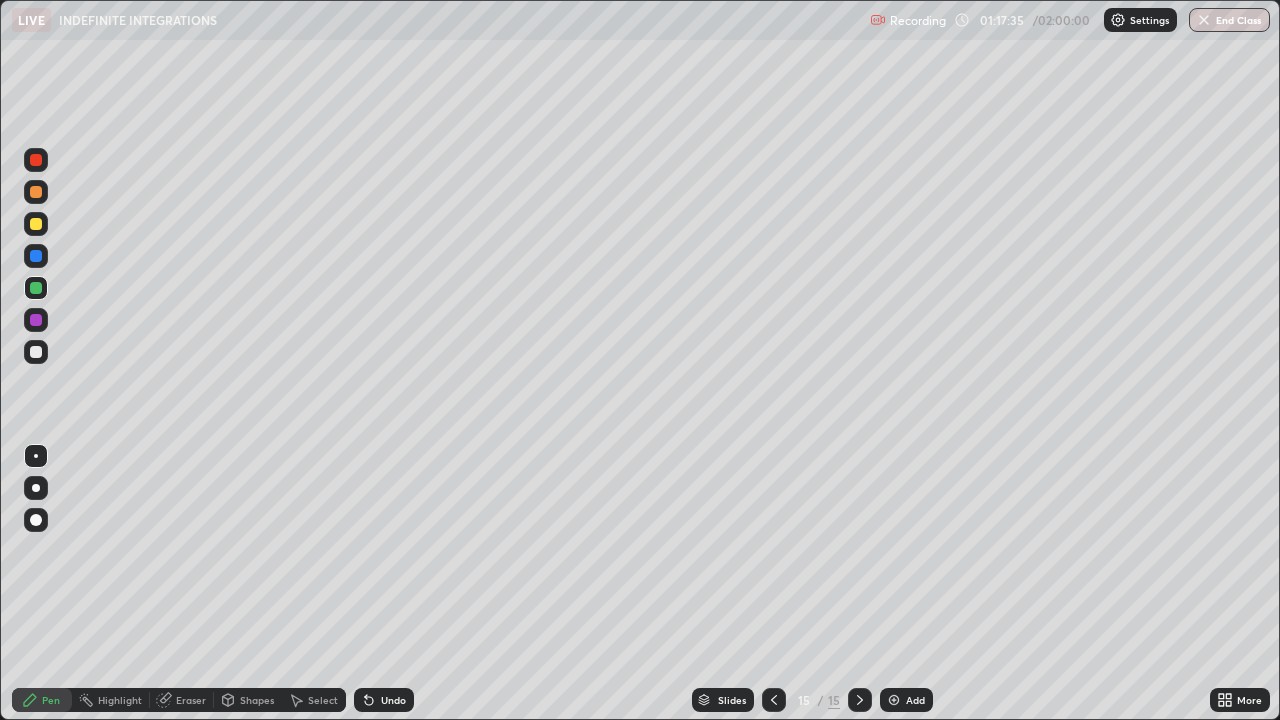 click at bounding box center (36, 256) 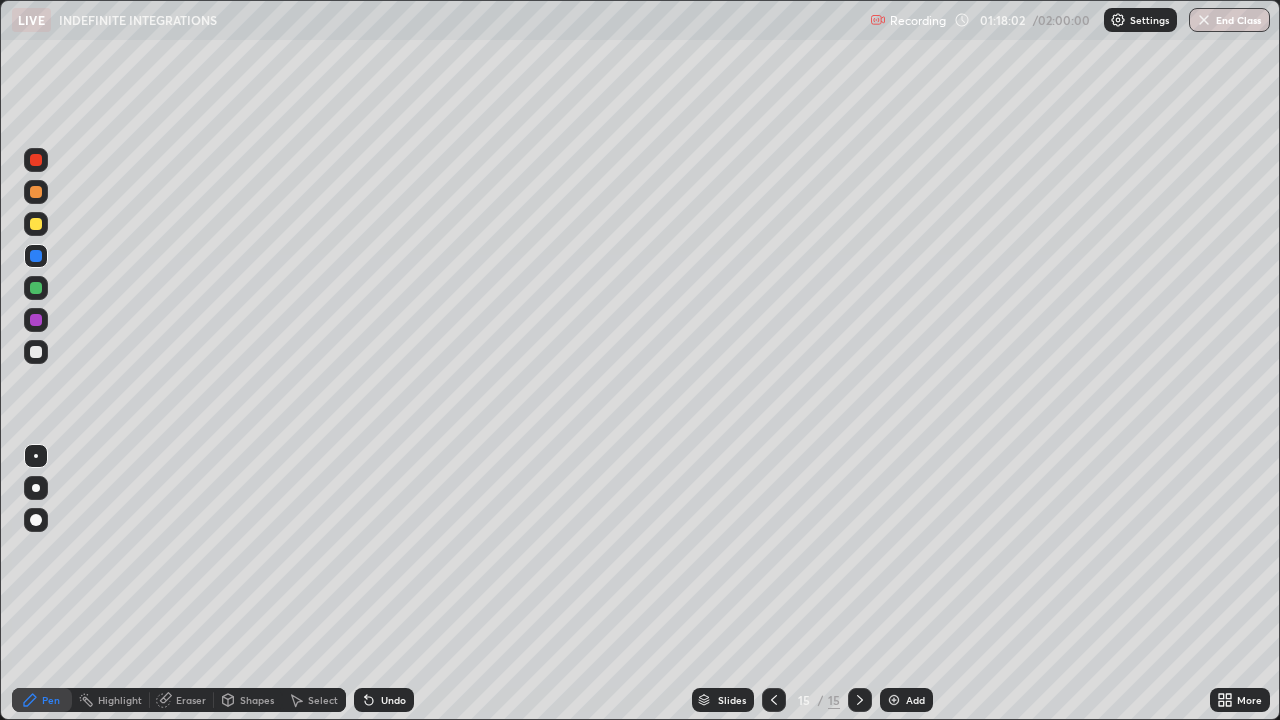 click at bounding box center (36, 224) 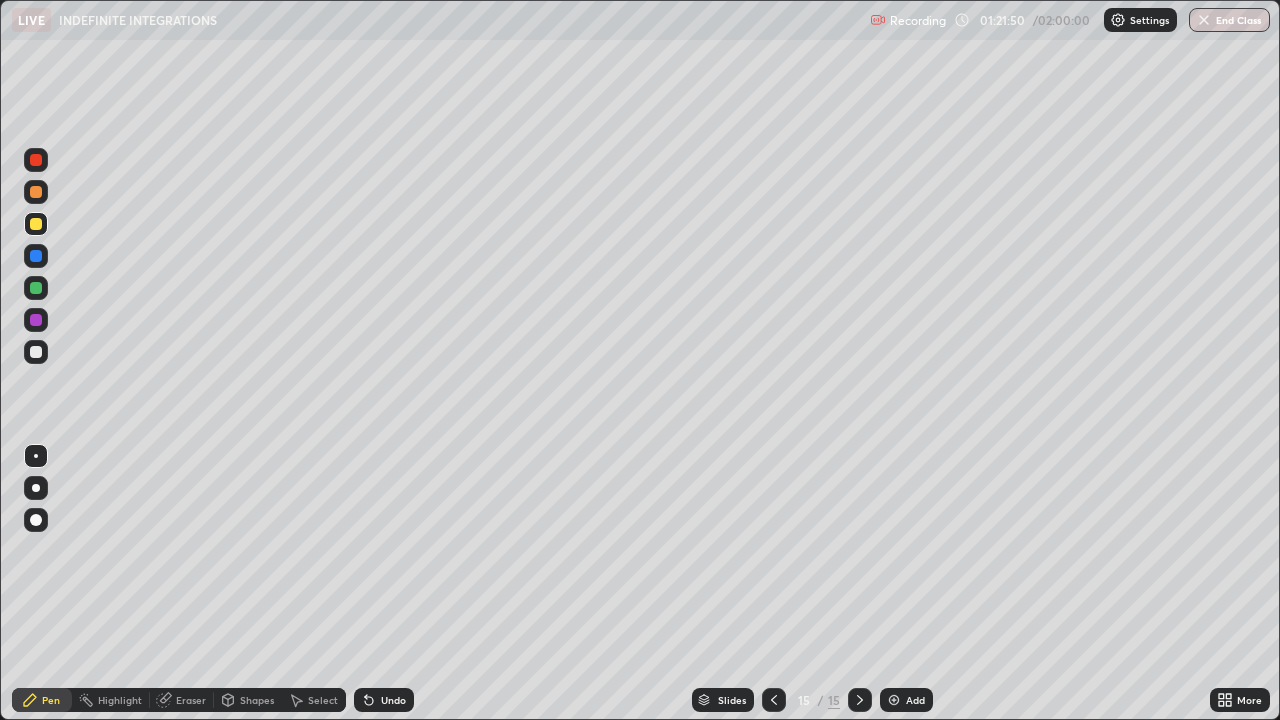 click at bounding box center [894, 700] 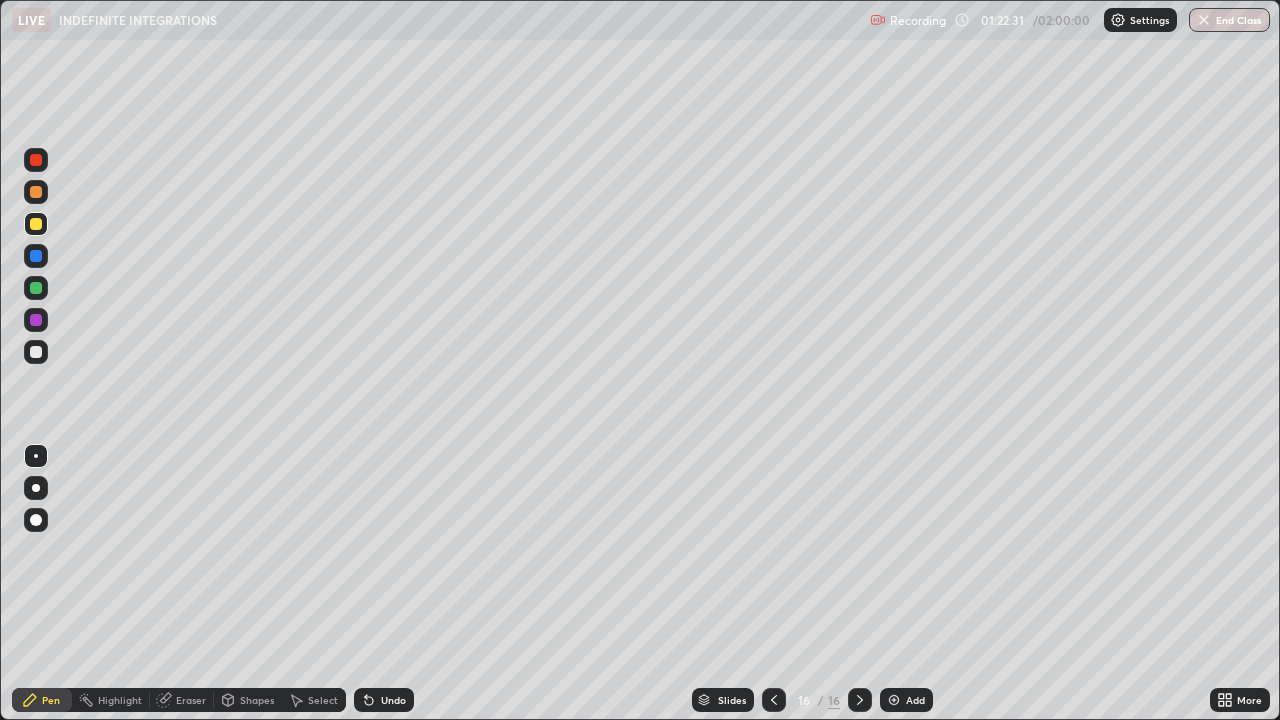 click at bounding box center [36, 288] 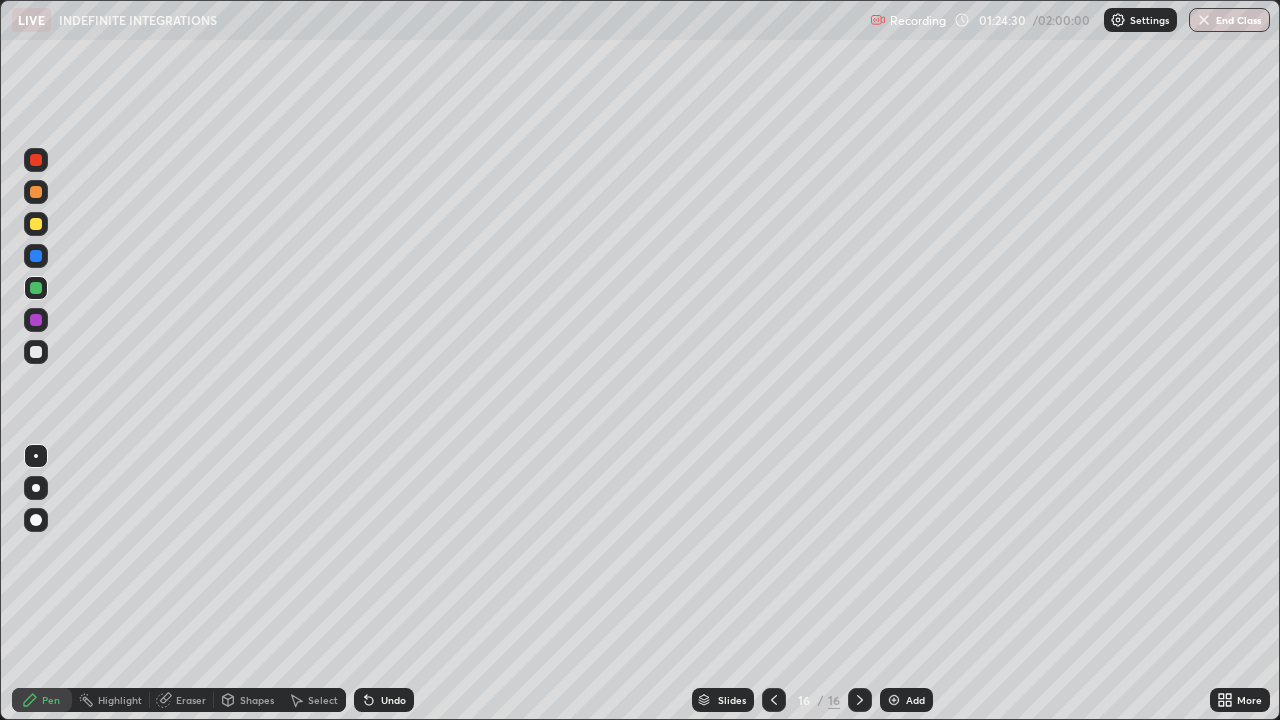 click at bounding box center [36, 224] 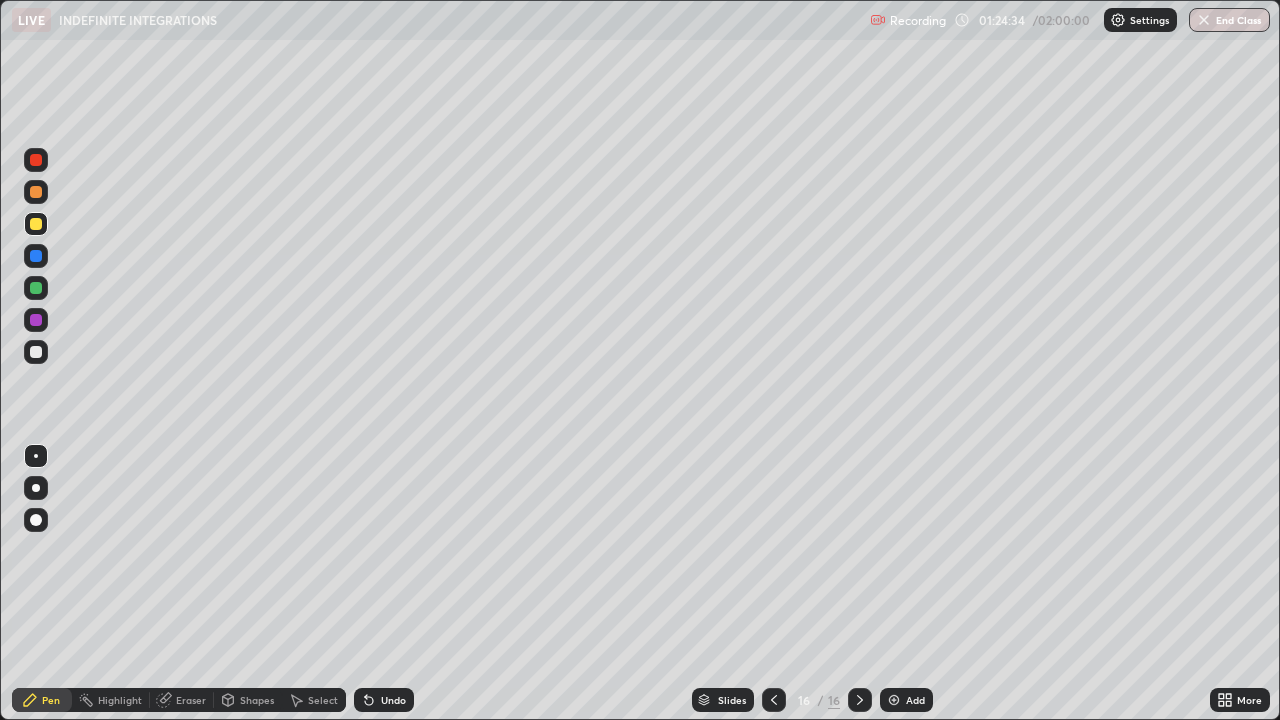 click 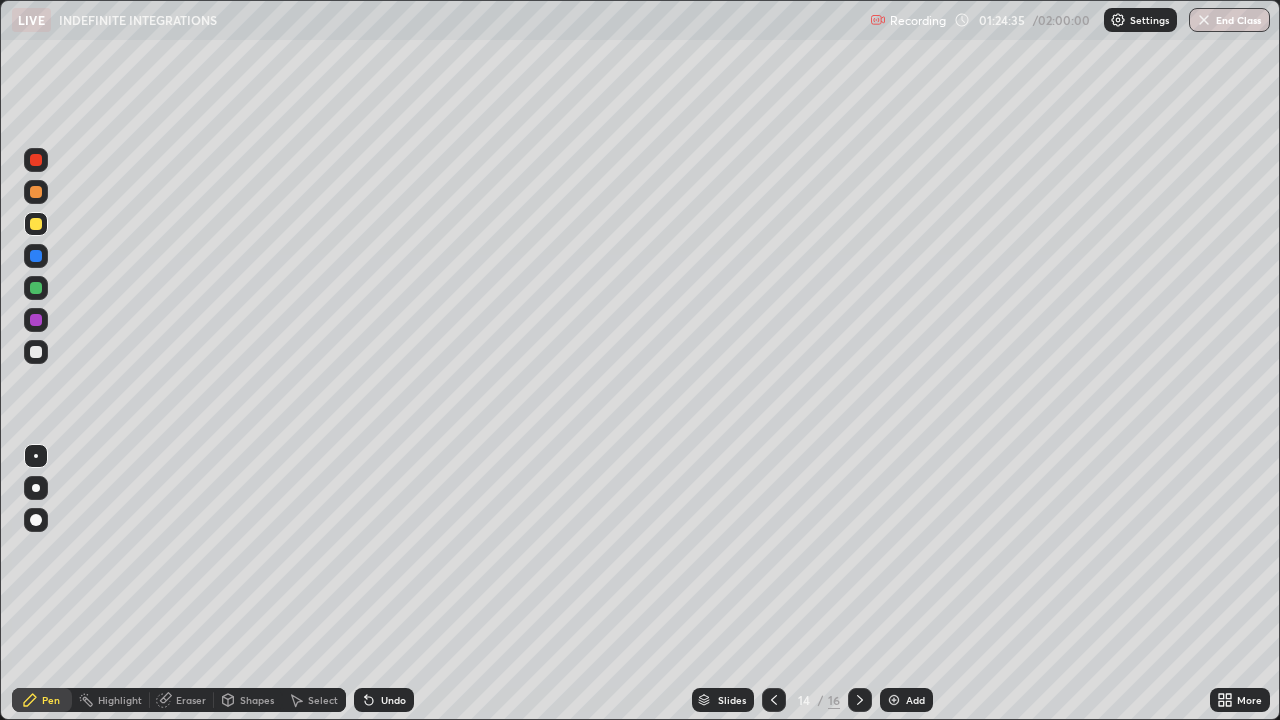 click at bounding box center [774, 700] 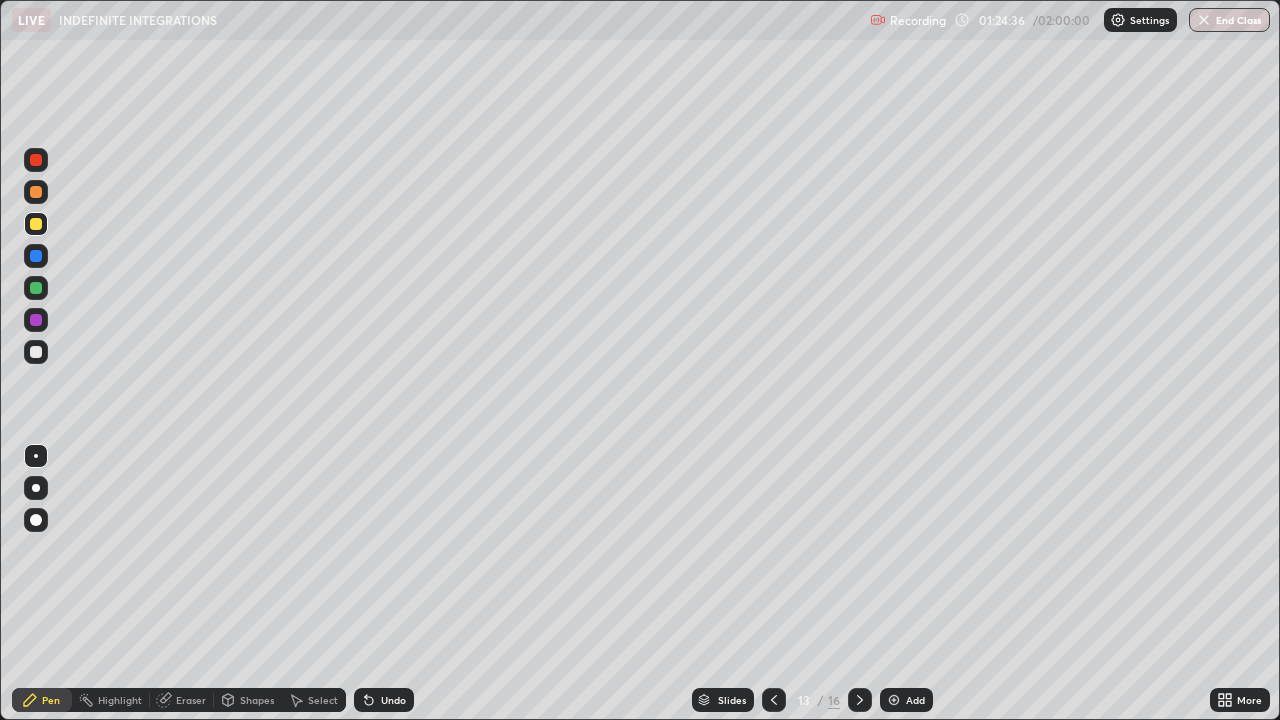 click 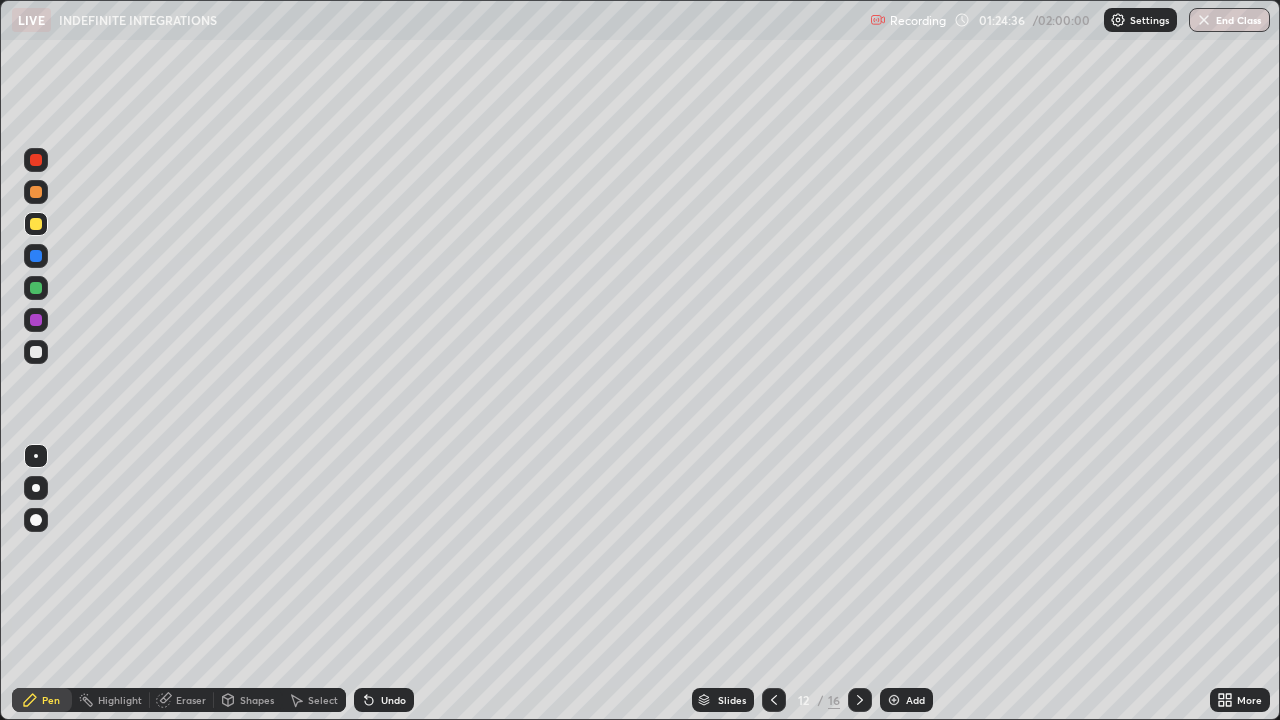 click 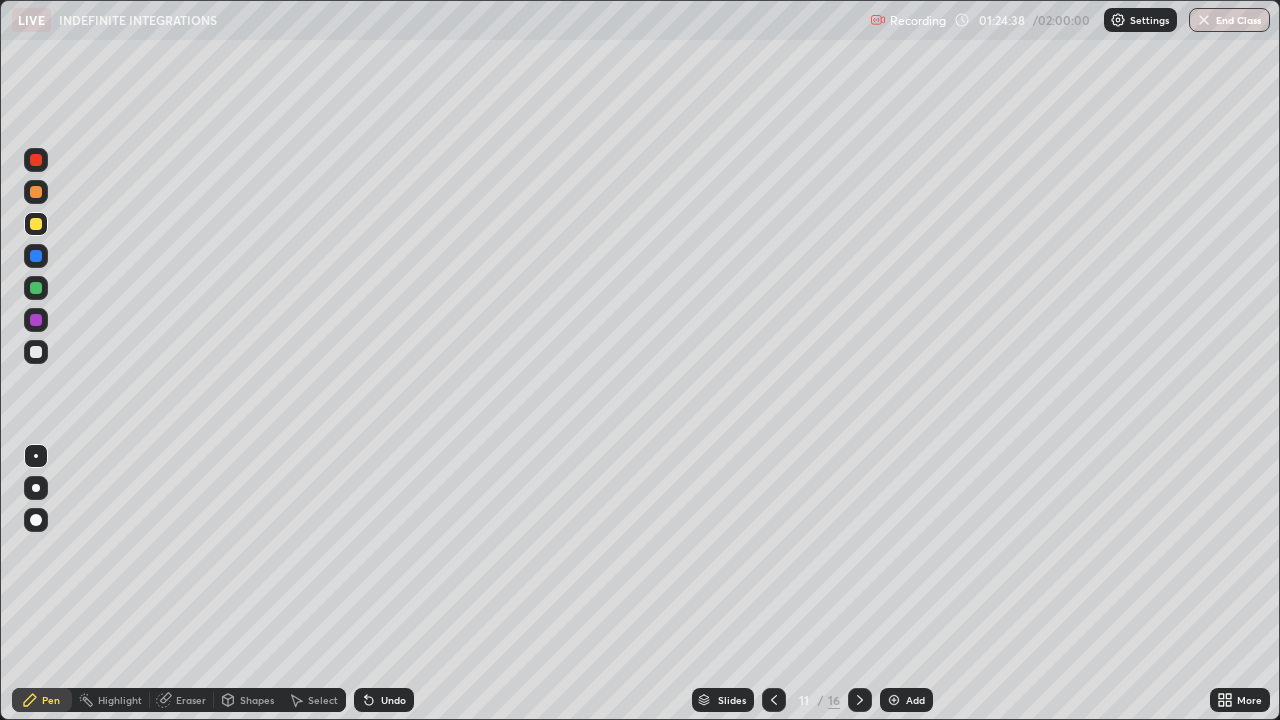 click 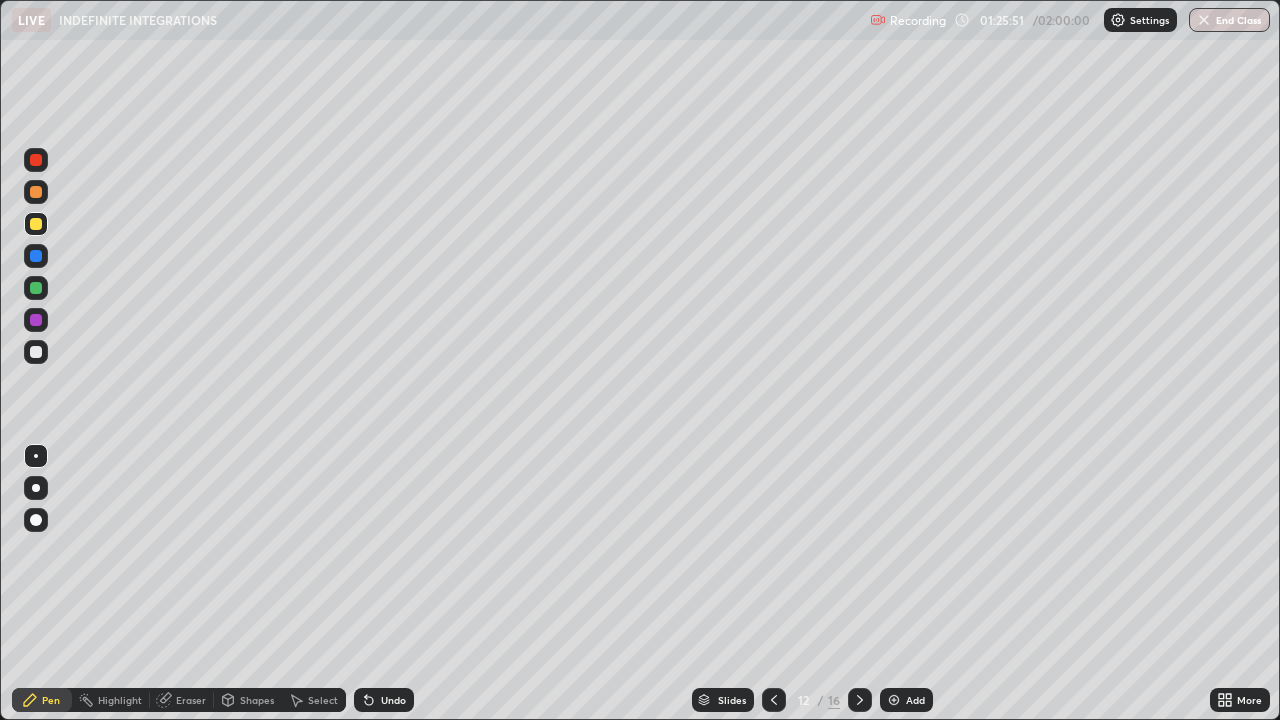 click 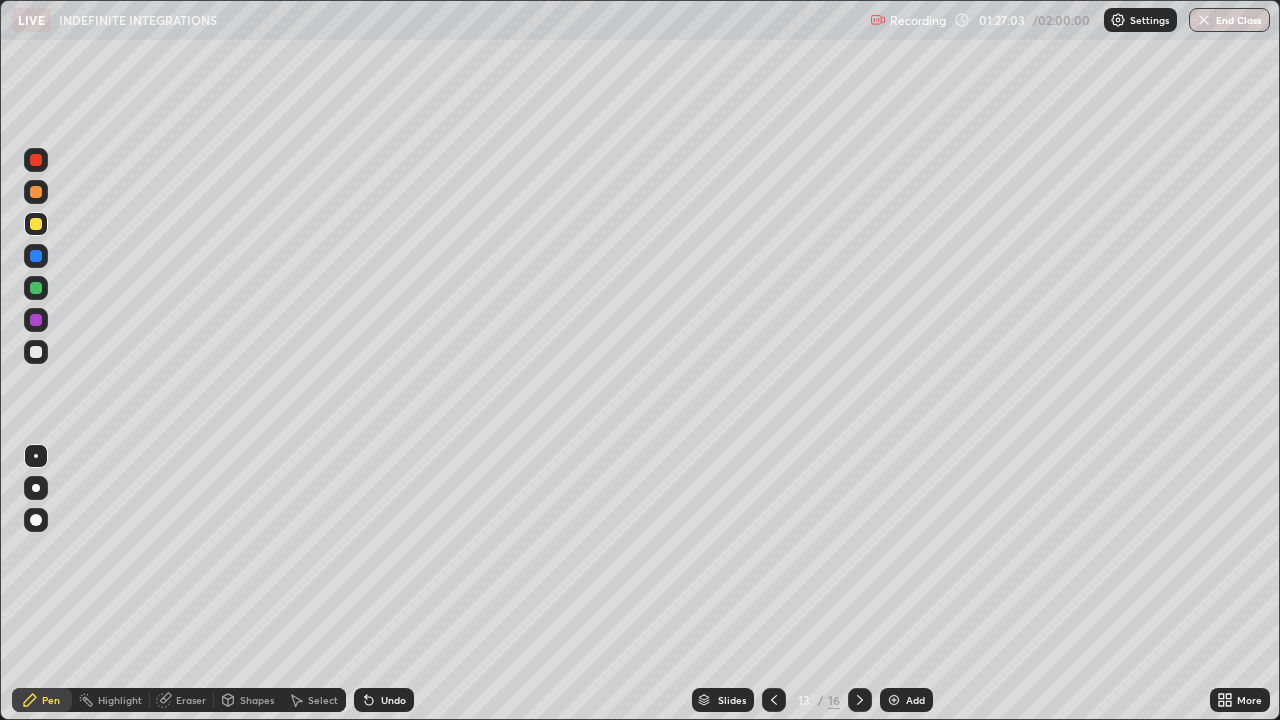 click on "Add" at bounding box center (906, 700) 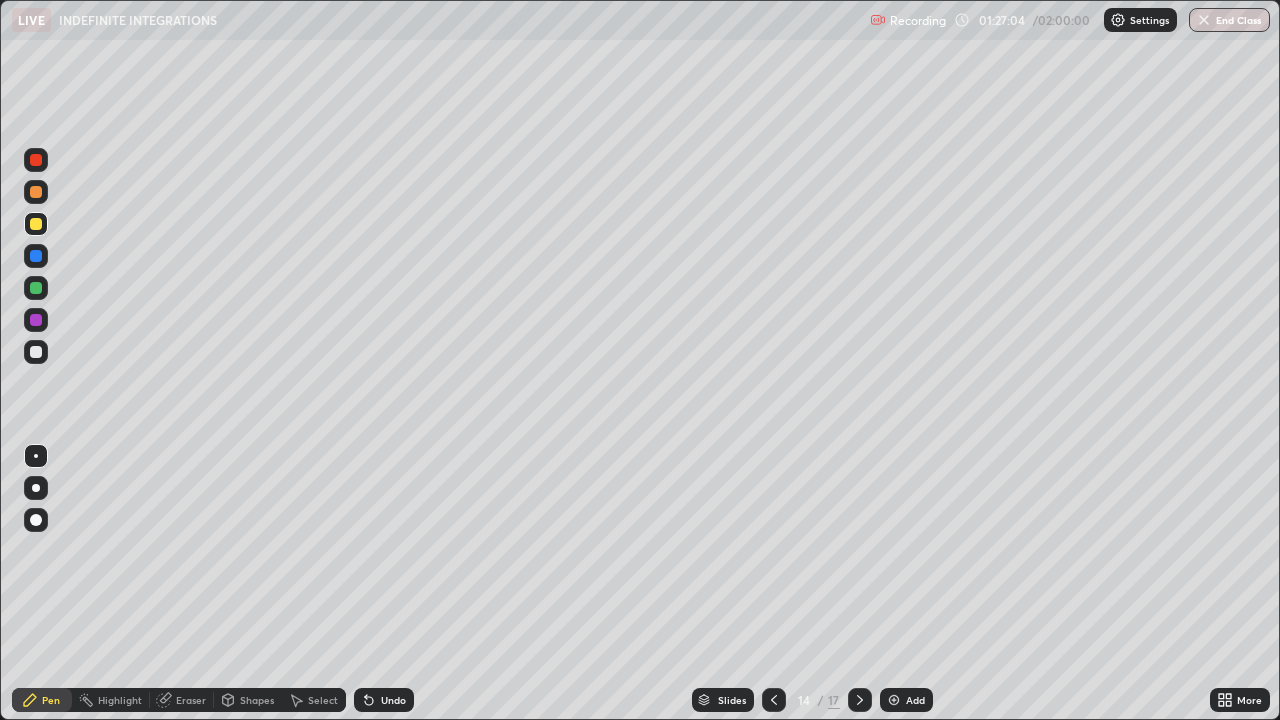 click at bounding box center (774, 700) 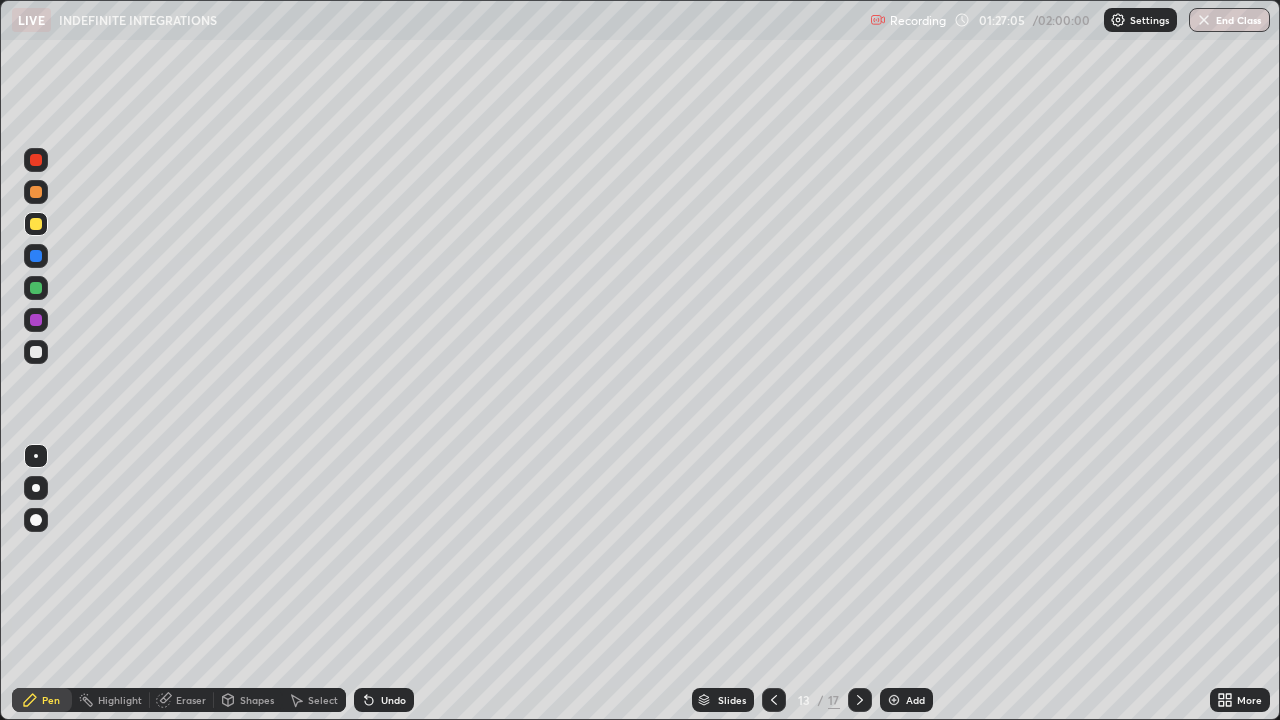 click 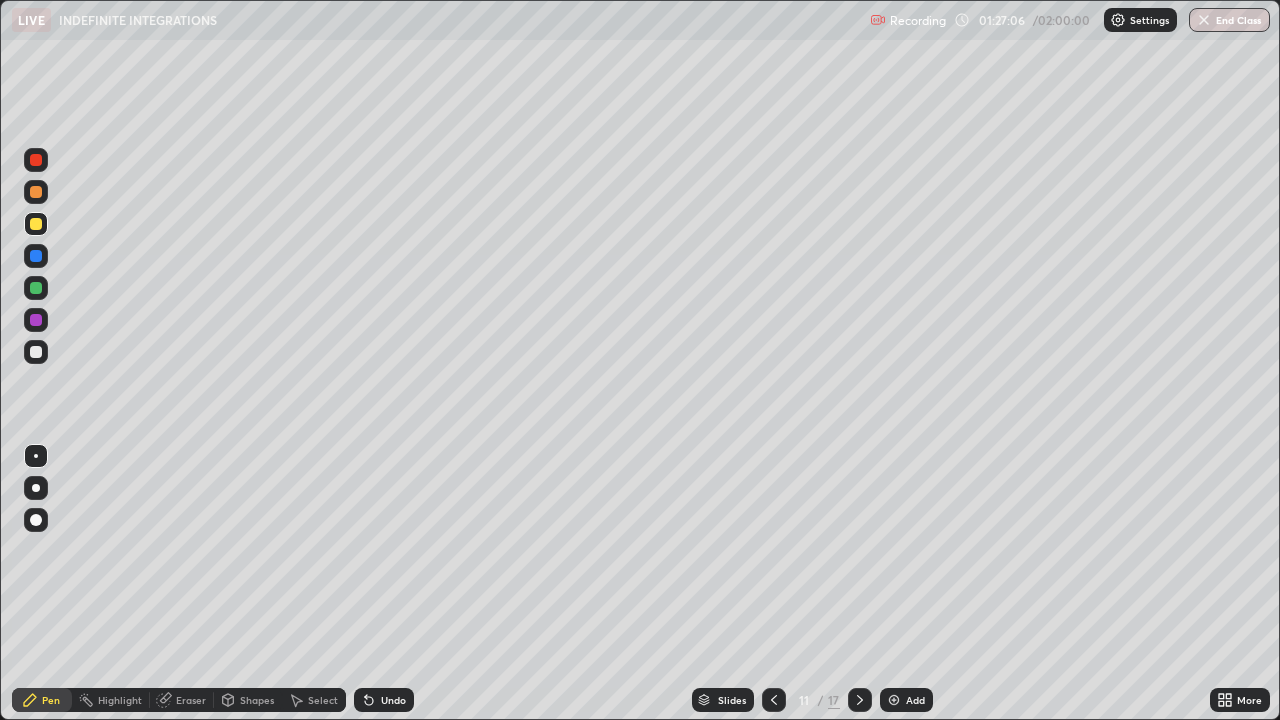 click at bounding box center (774, 700) 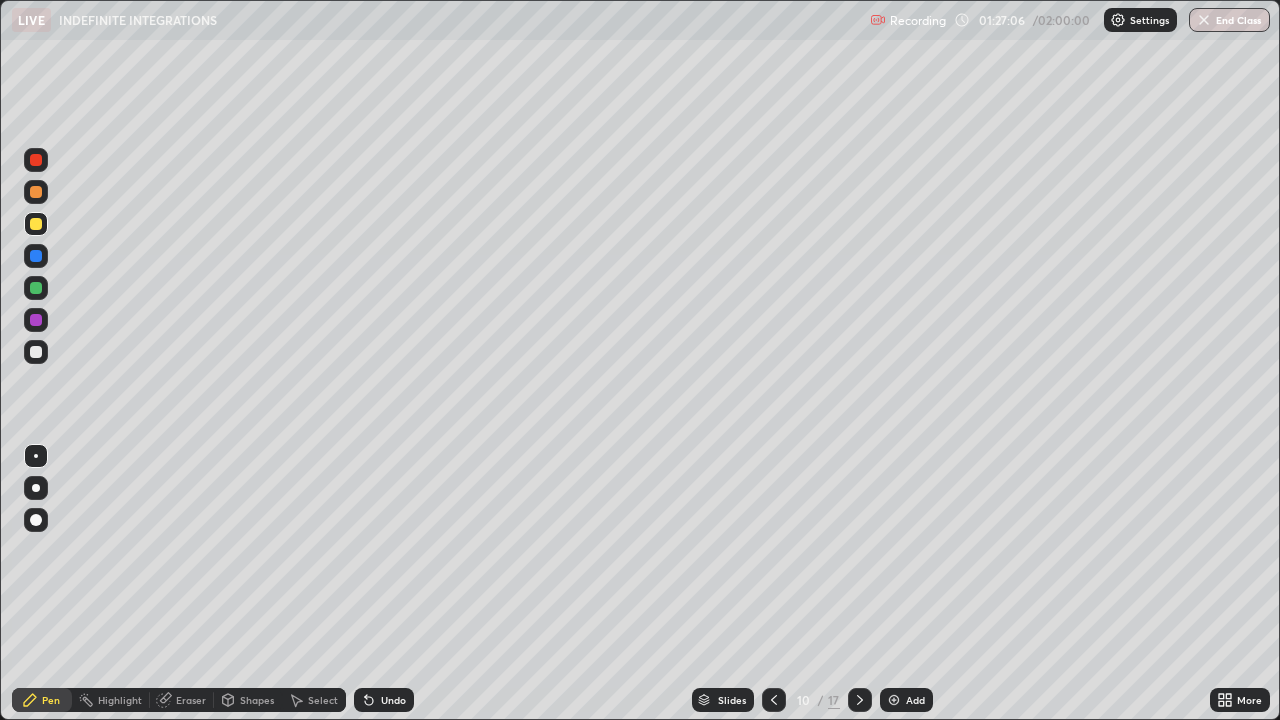 click at bounding box center (774, 700) 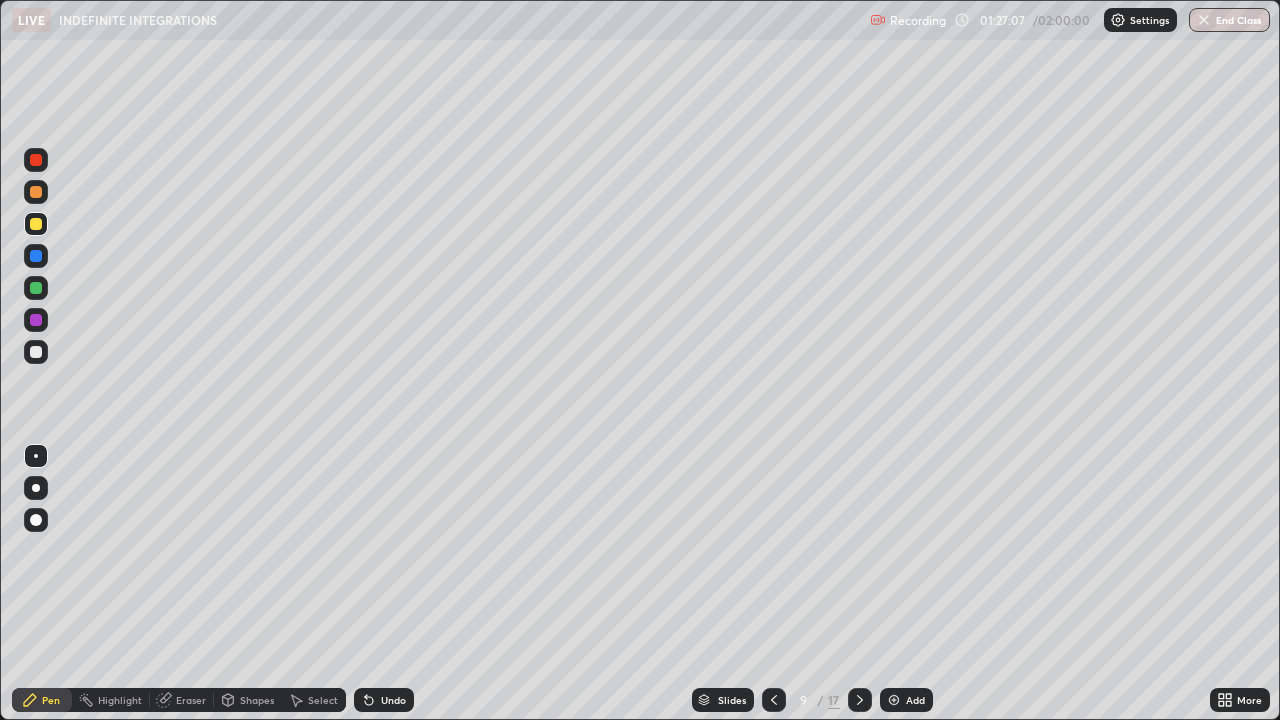 click 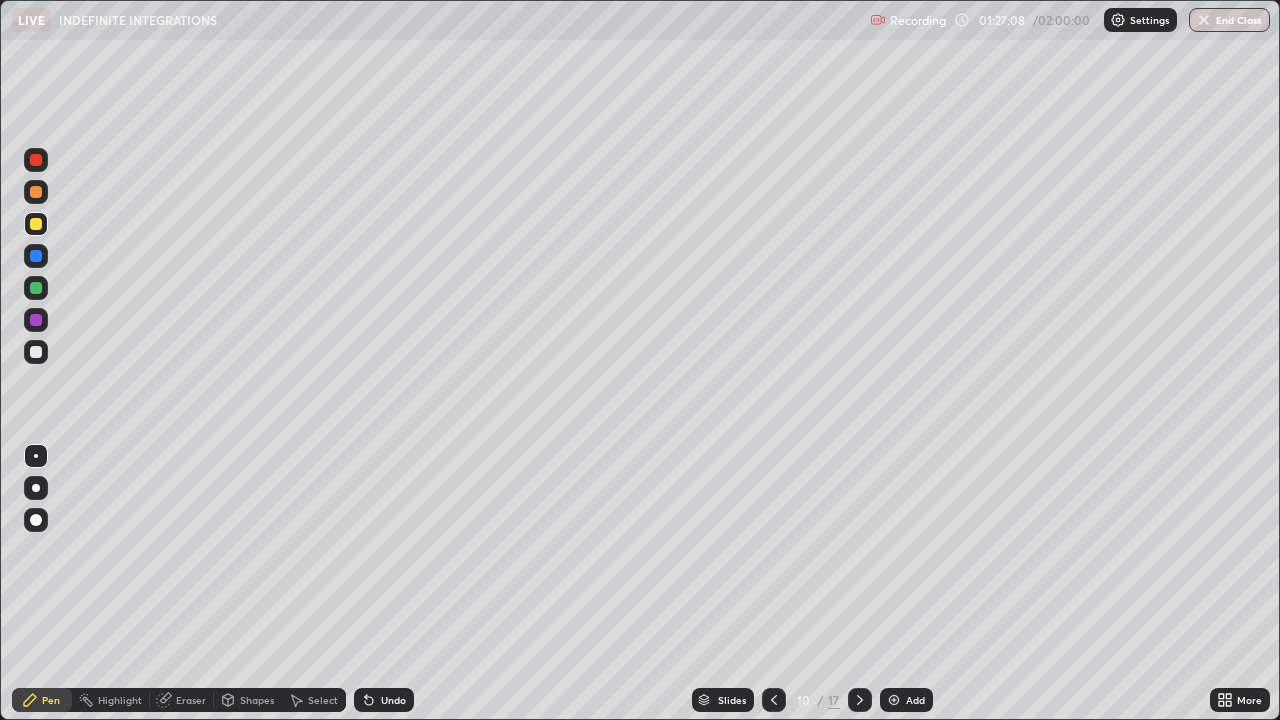 click 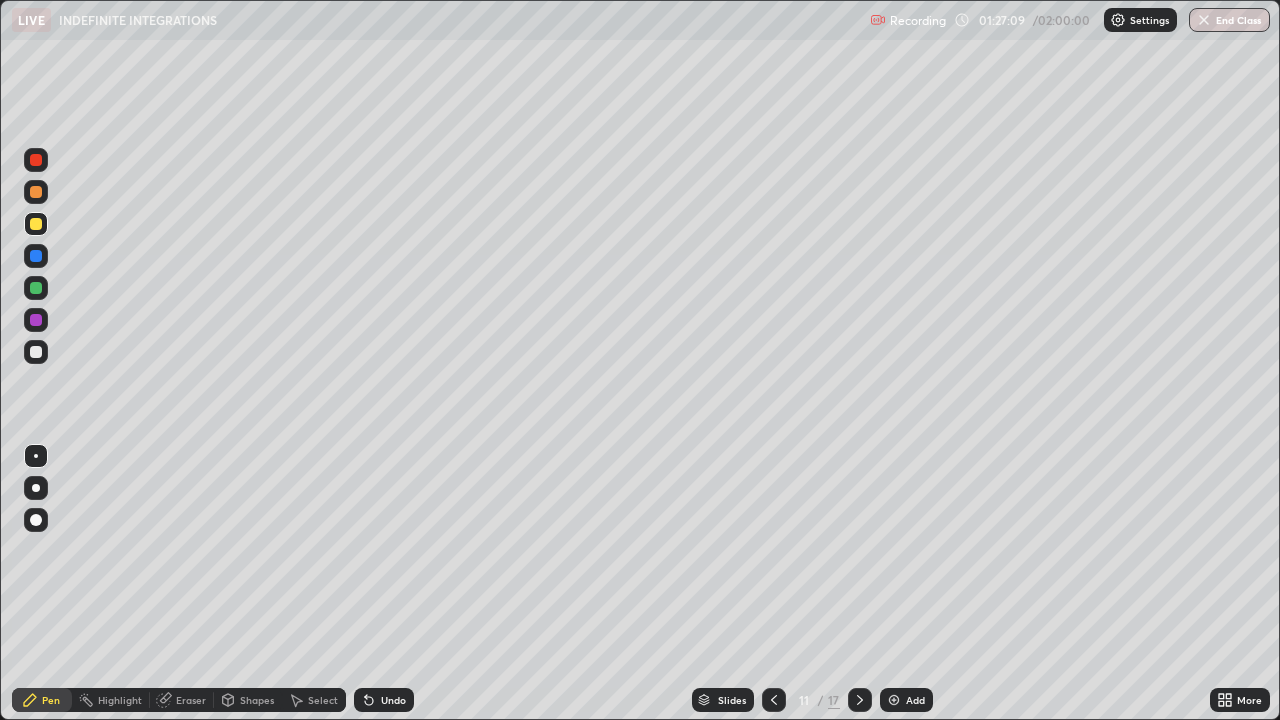 click 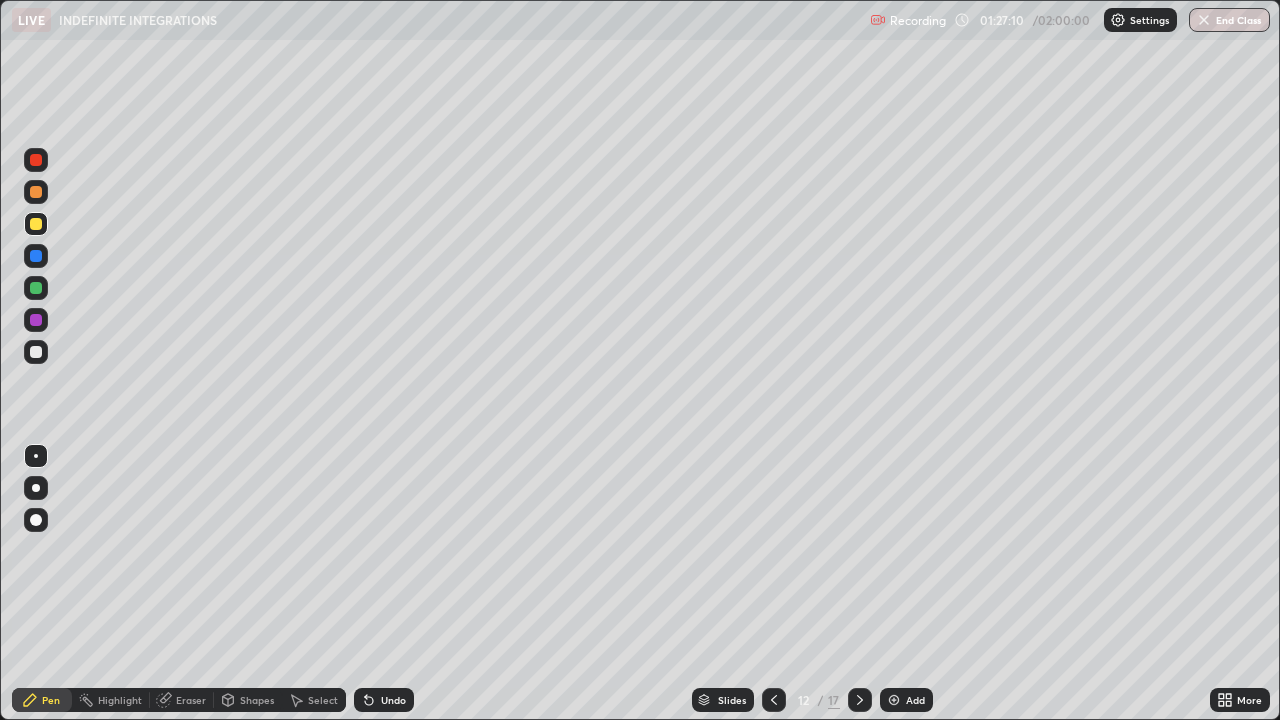 click 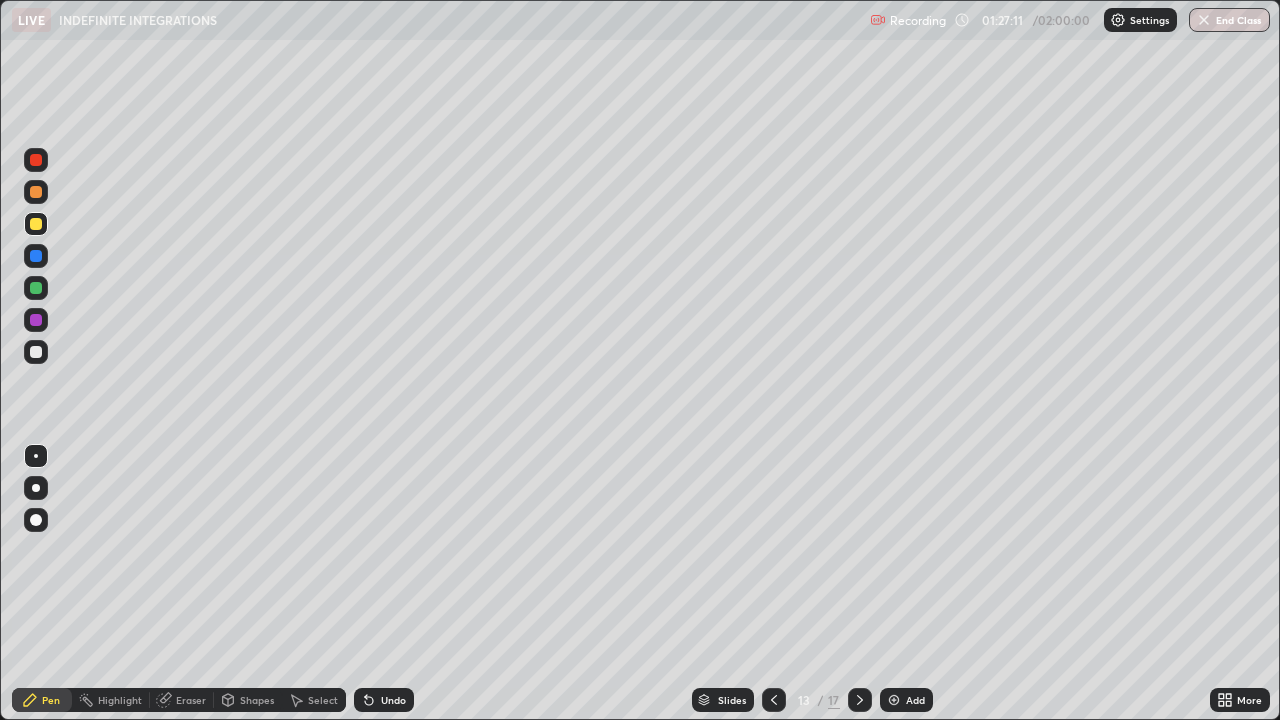 click 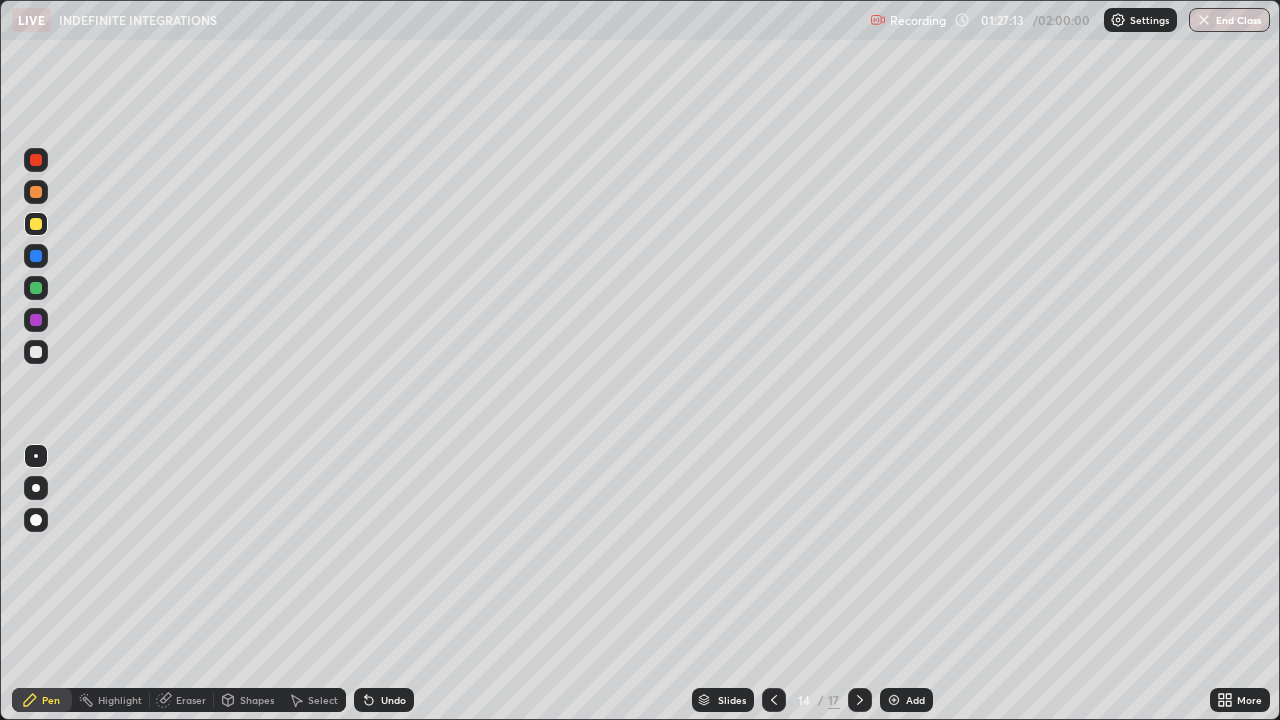 click 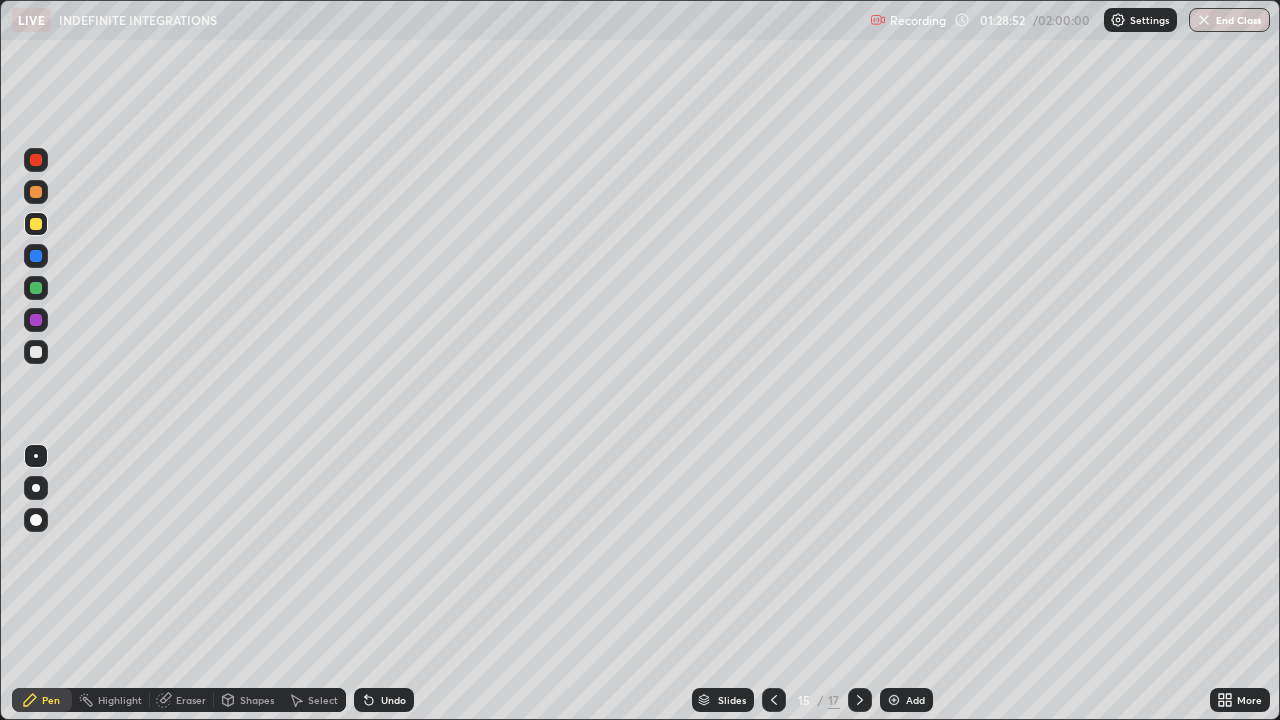 click 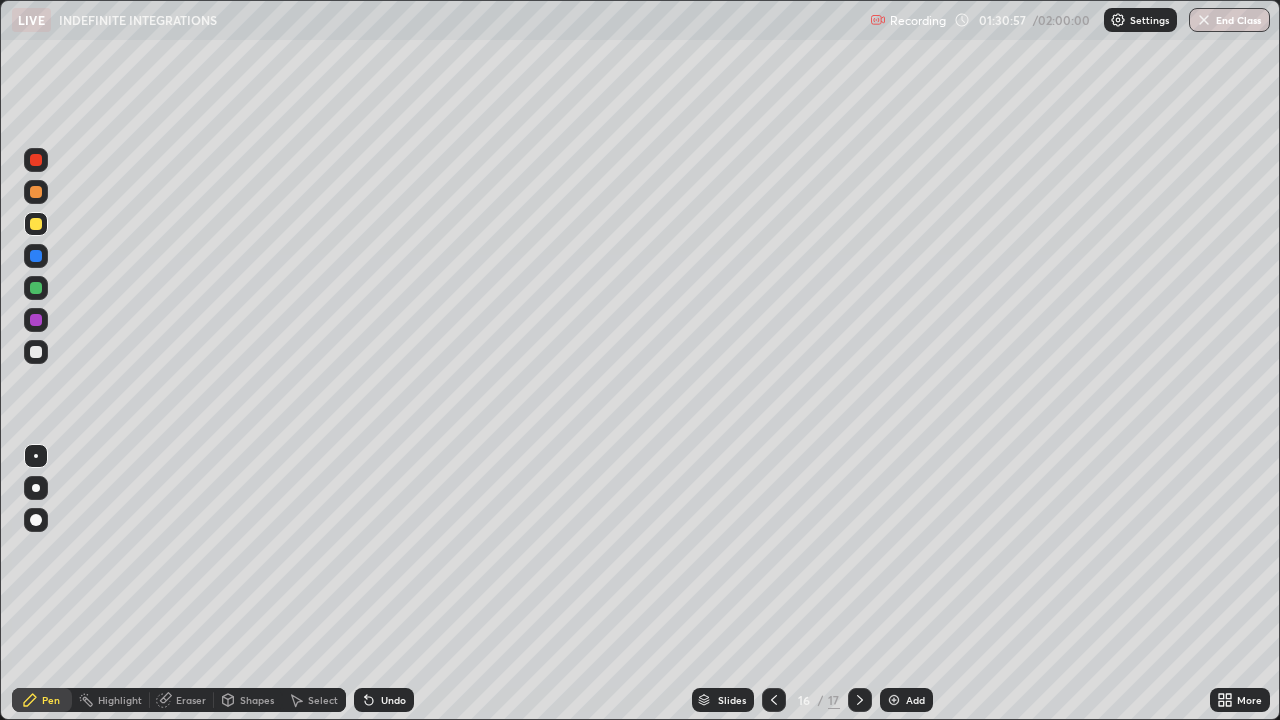 click 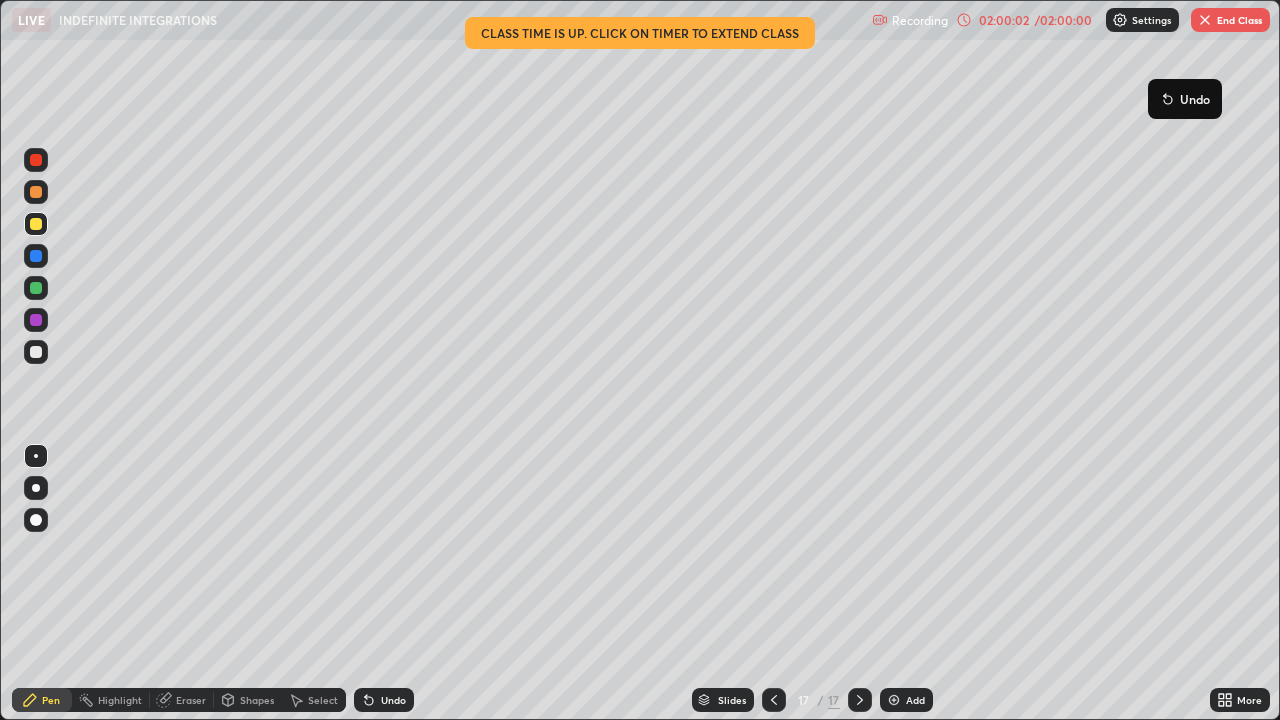 click on "End Class" at bounding box center (1230, 20) 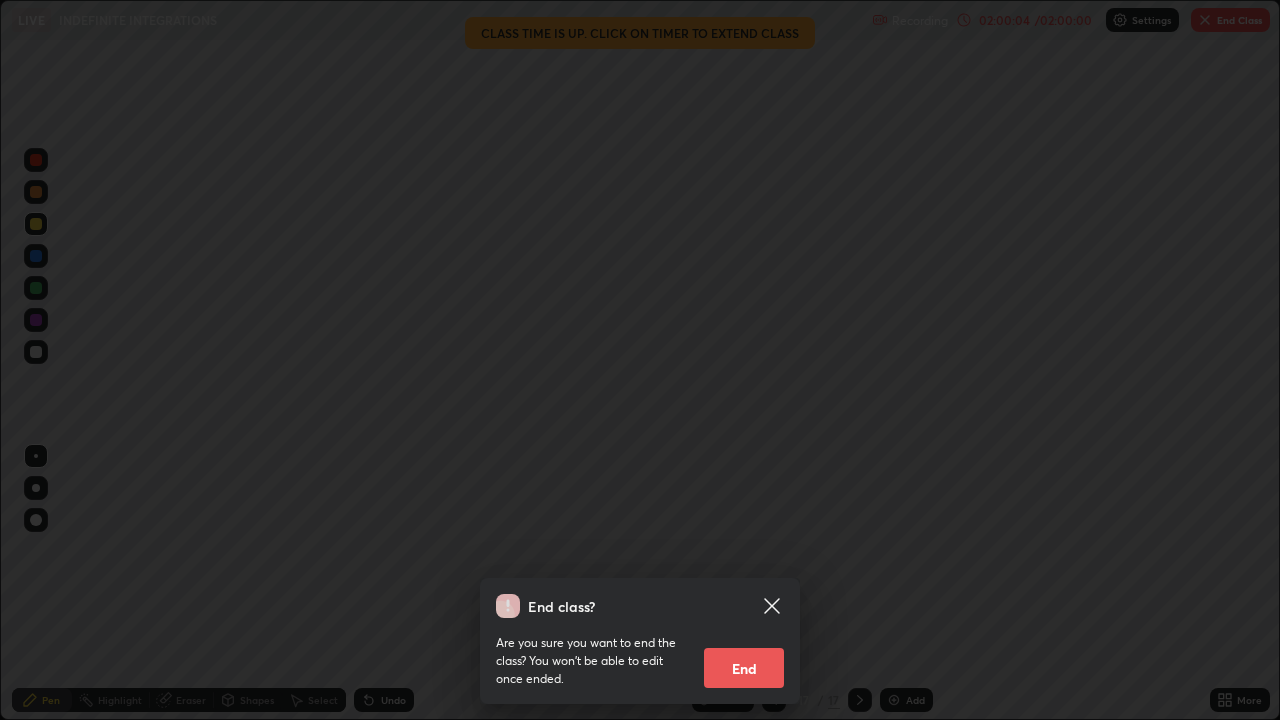 click on "End" at bounding box center [744, 668] 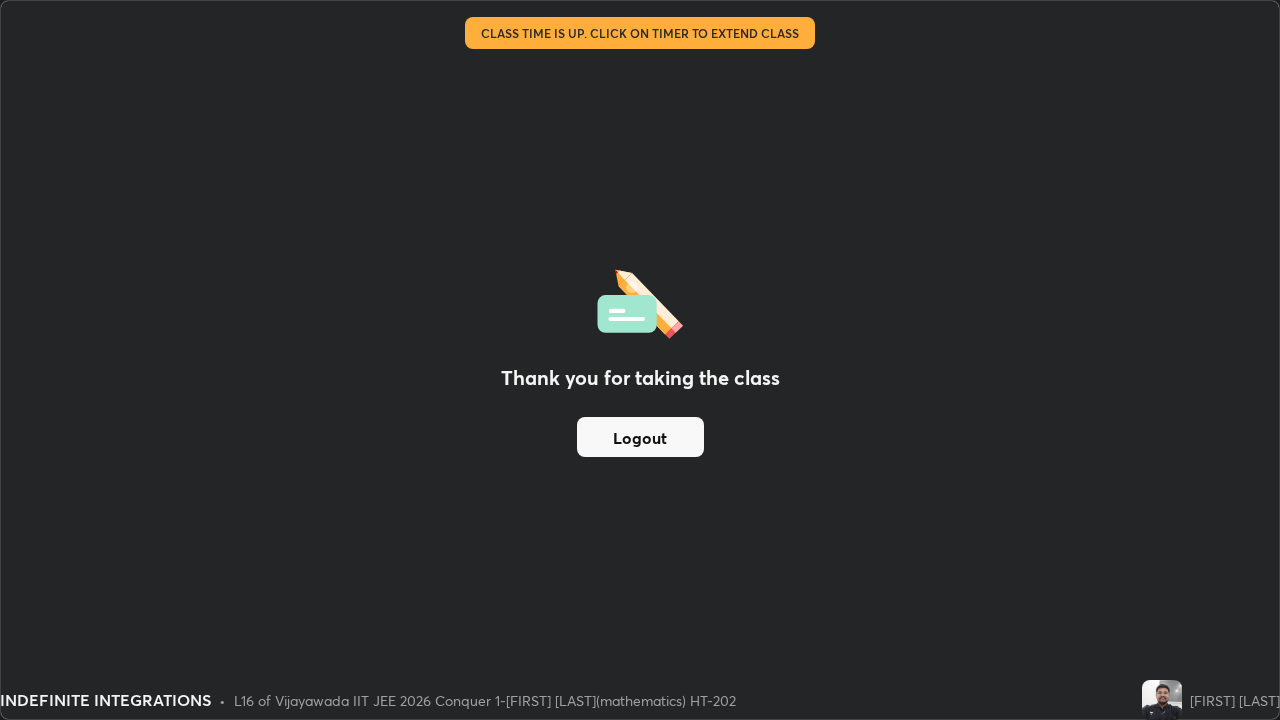 click on "Logout" at bounding box center (640, 437) 